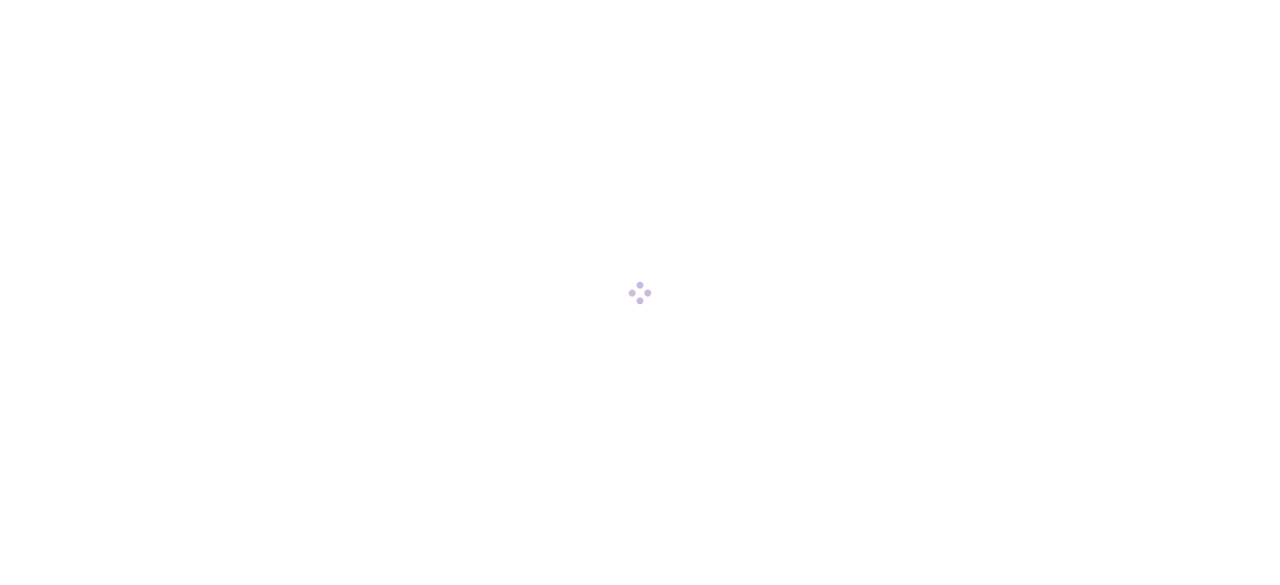 scroll, scrollTop: 0, scrollLeft: 0, axis: both 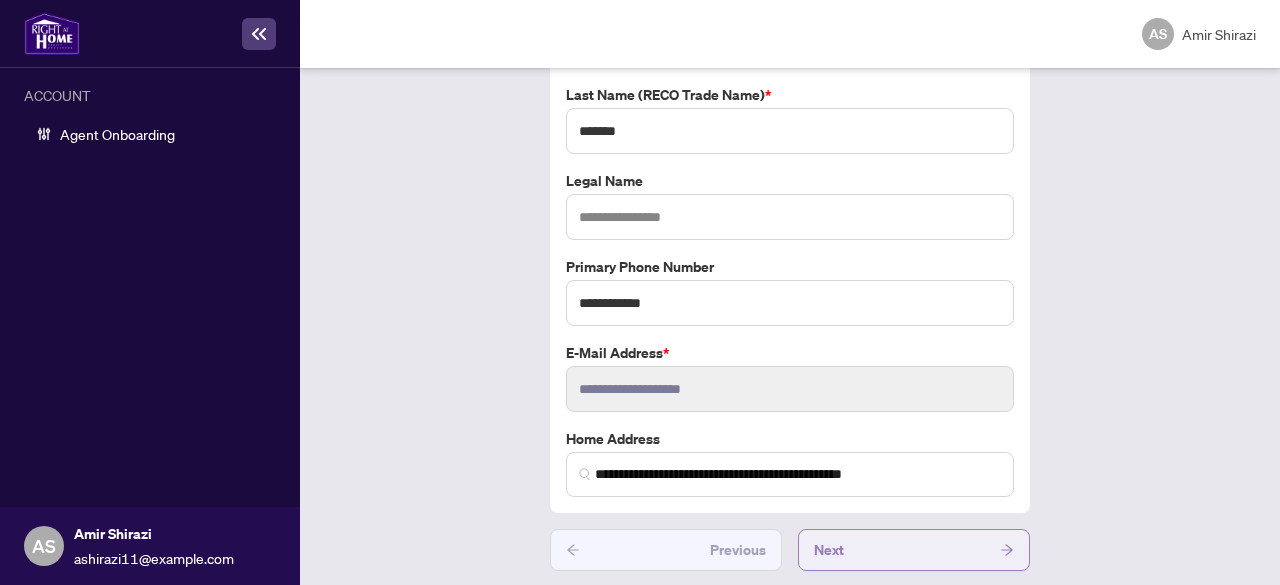 click on "Next" at bounding box center [914, 550] 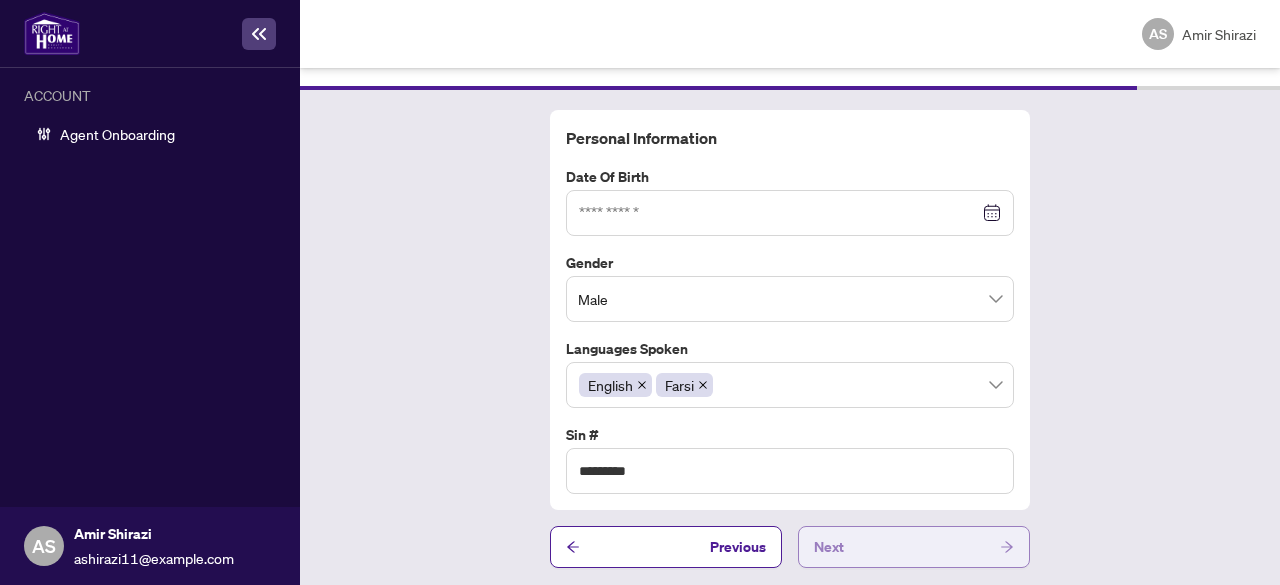 click on "Next" at bounding box center (914, 547) 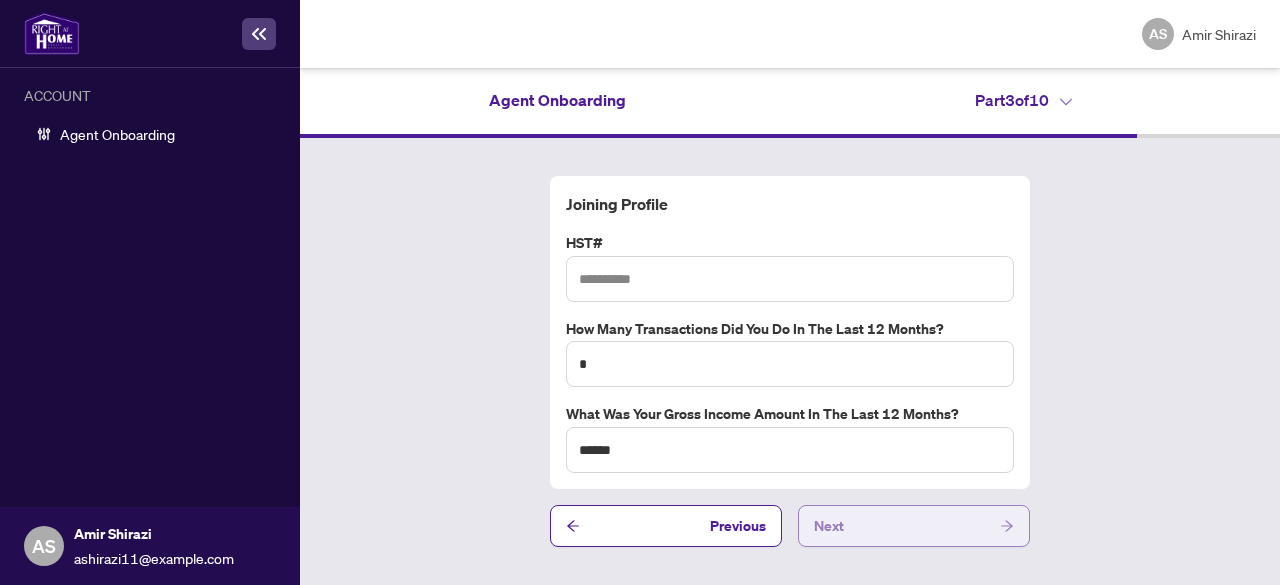scroll, scrollTop: 0, scrollLeft: 0, axis: both 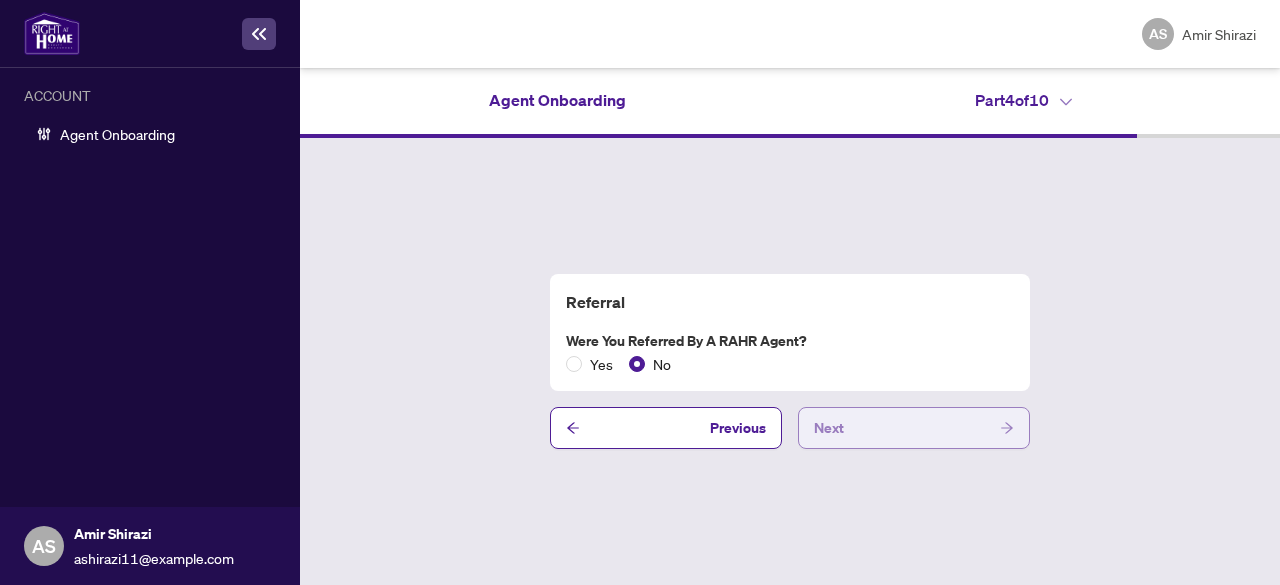 click on "Next" at bounding box center [829, 428] 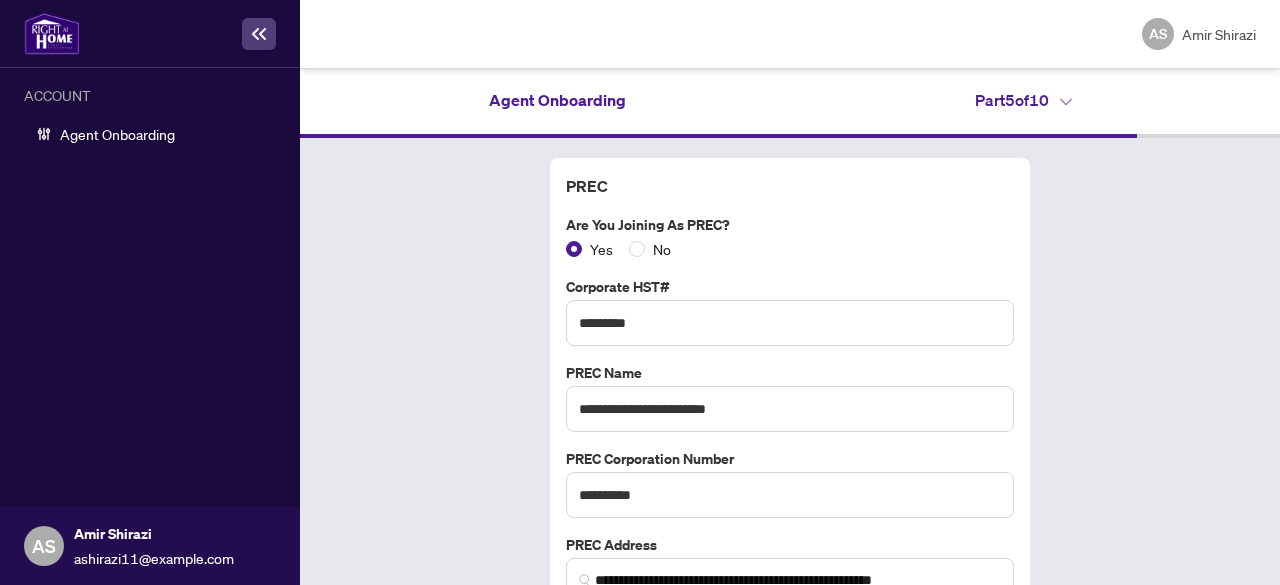scroll, scrollTop: 100, scrollLeft: 0, axis: vertical 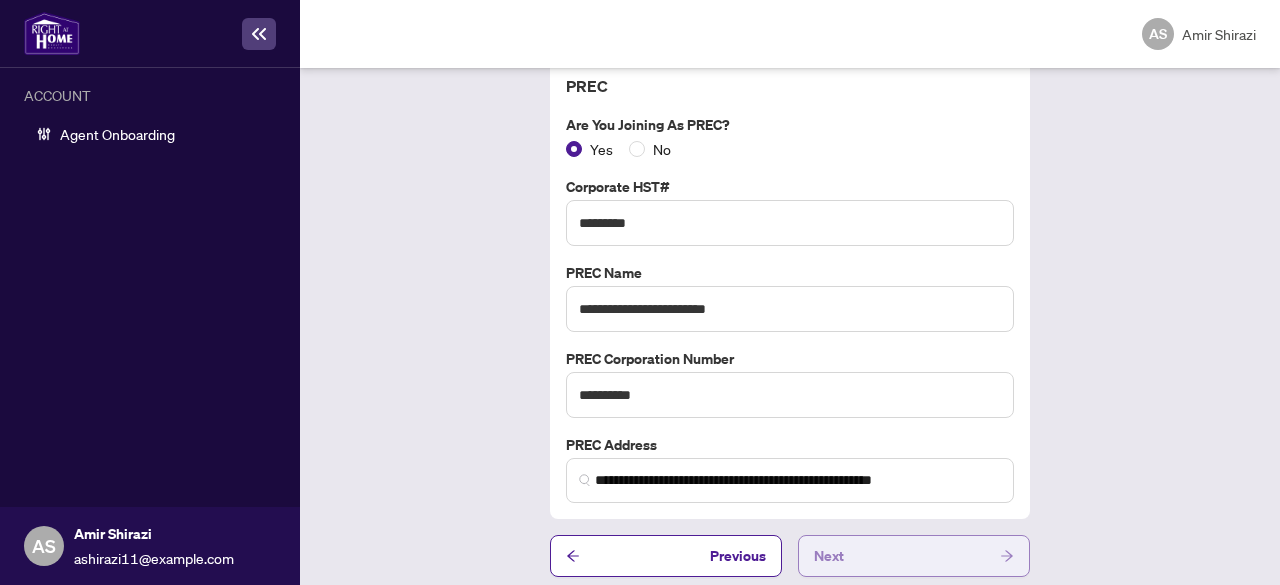 click on "Next" at bounding box center [914, 556] 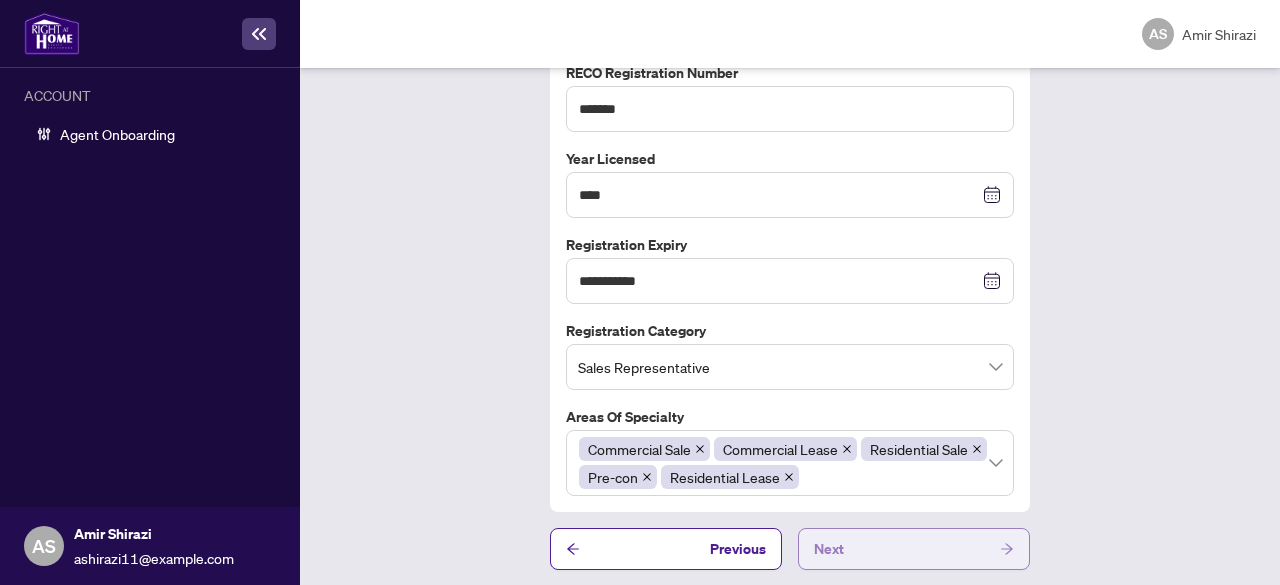 click on "Next" at bounding box center (914, 549) 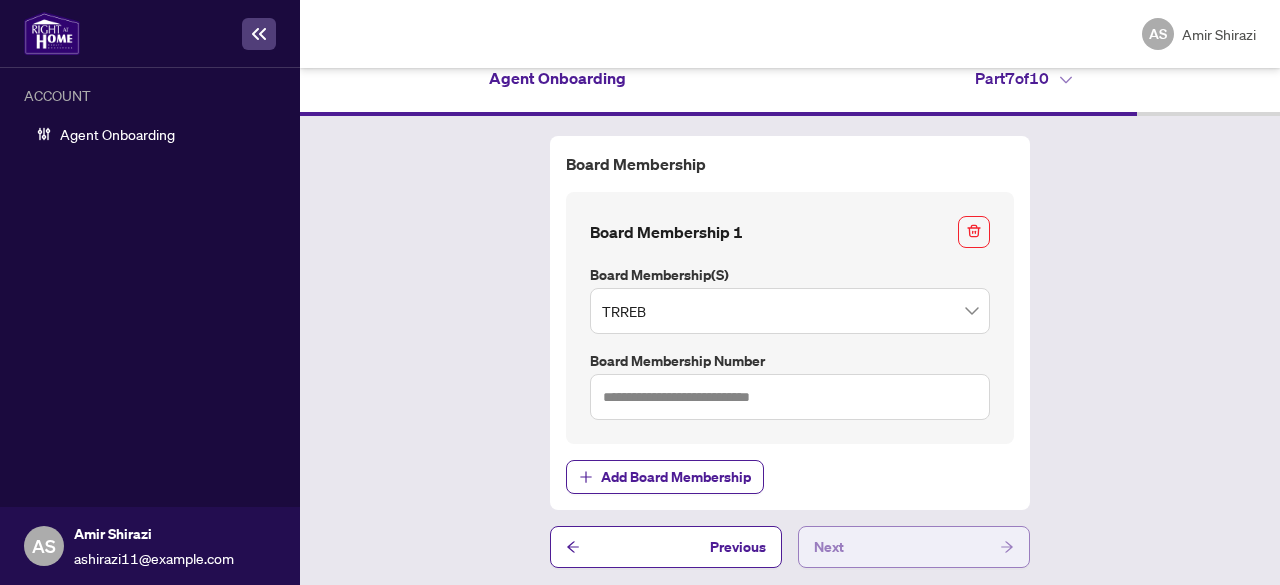 click on "Next" at bounding box center [914, 547] 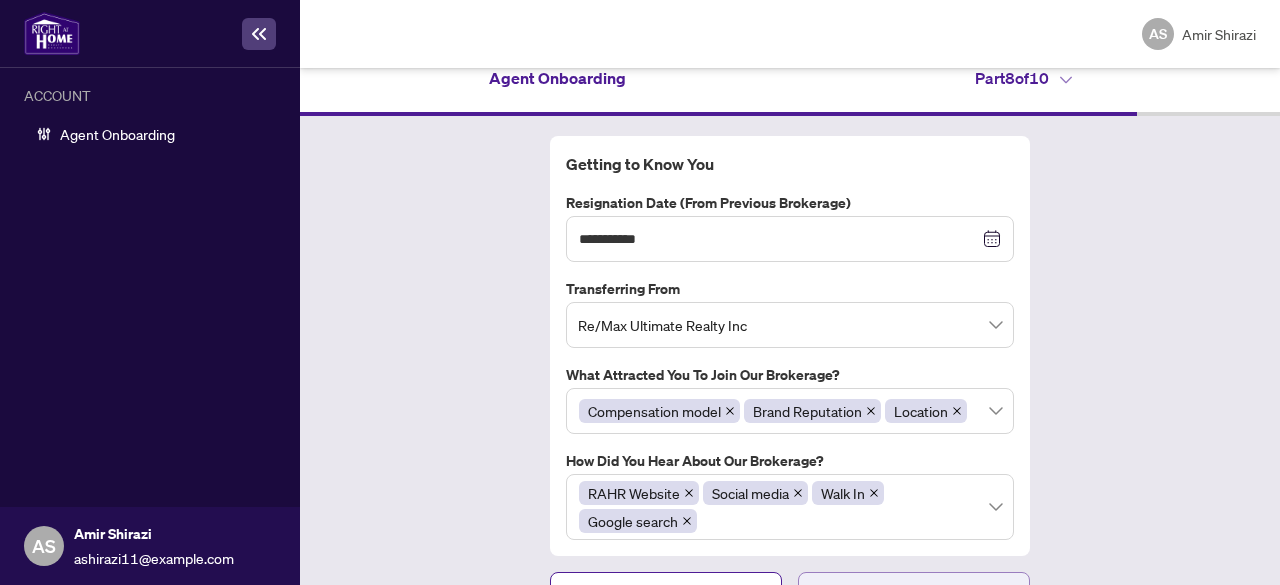 scroll, scrollTop: 66, scrollLeft: 0, axis: vertical 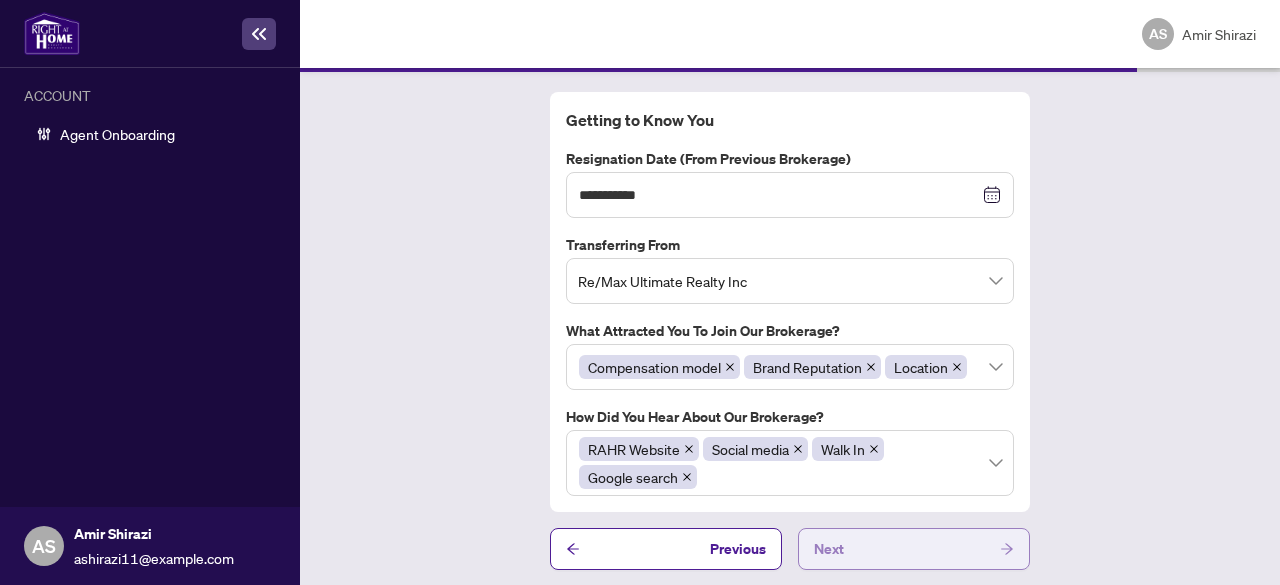 click on "Next" at bounding box center [914, 549] 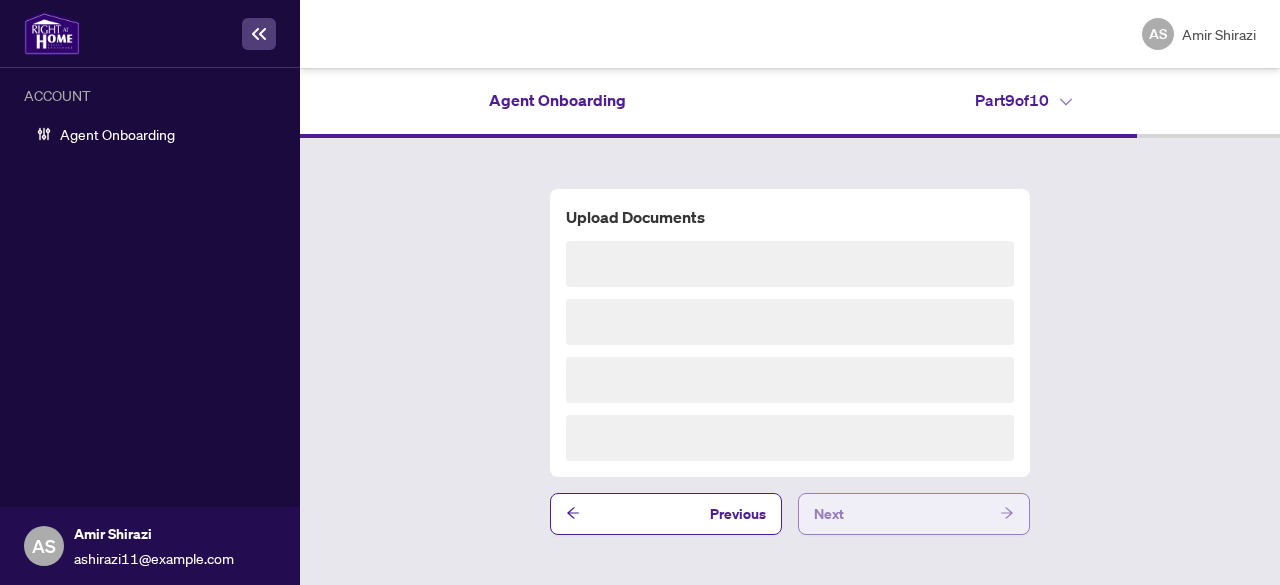 scroll, scrollTop: 0, scrollLeft: 0, axis: both 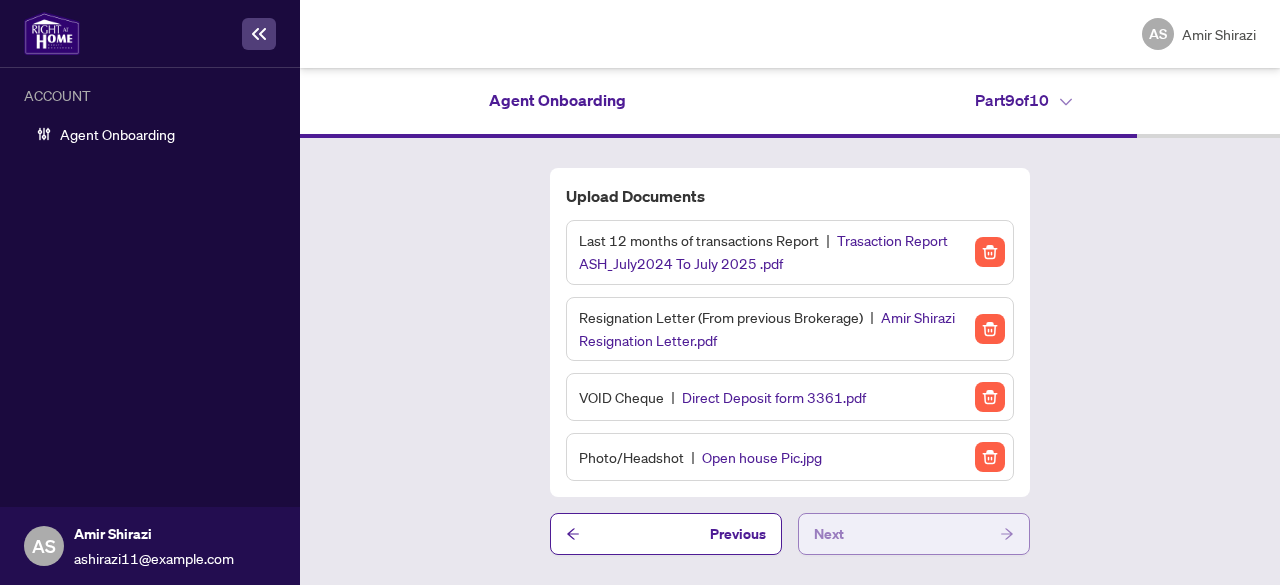 click on "Next" at bounding box center [914, 534] 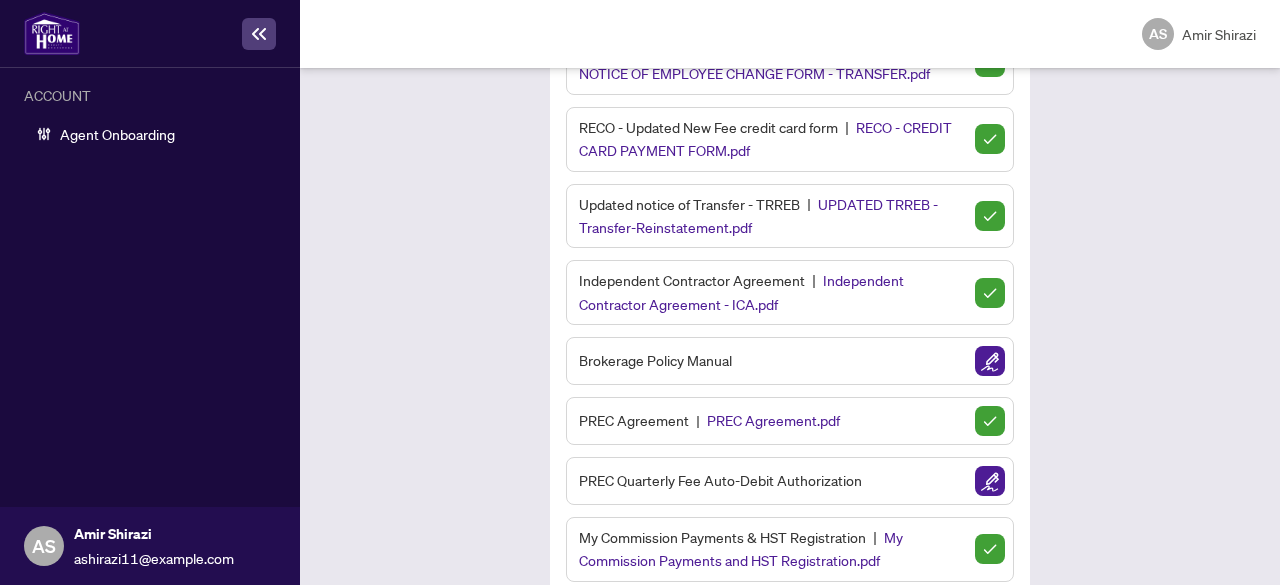 scroll, scrollTop: 200, scrollLeft: 0, axis: vertical 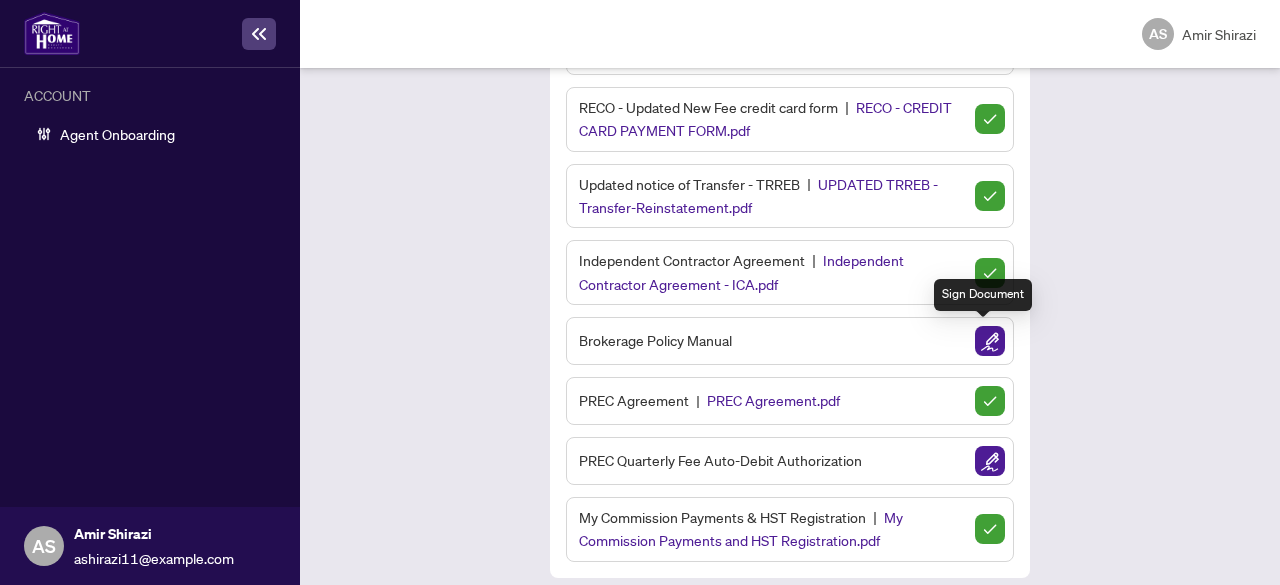 click at bounding box center (990, 341) 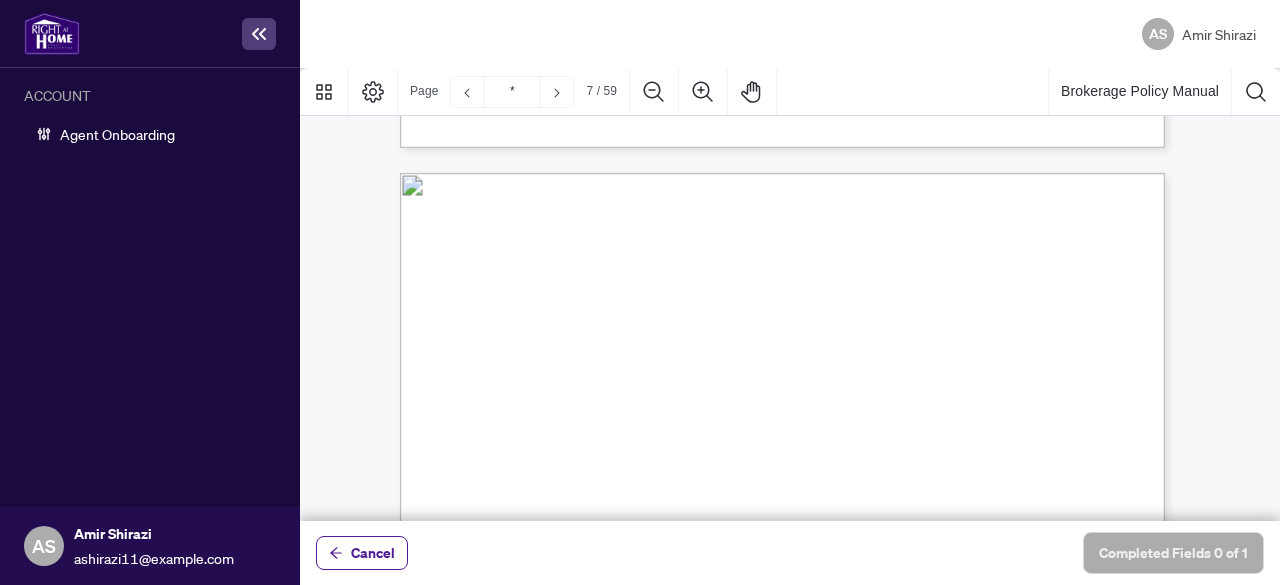 scroll, scrollTop: 7100, scrollLeft: 0, axis: vertical 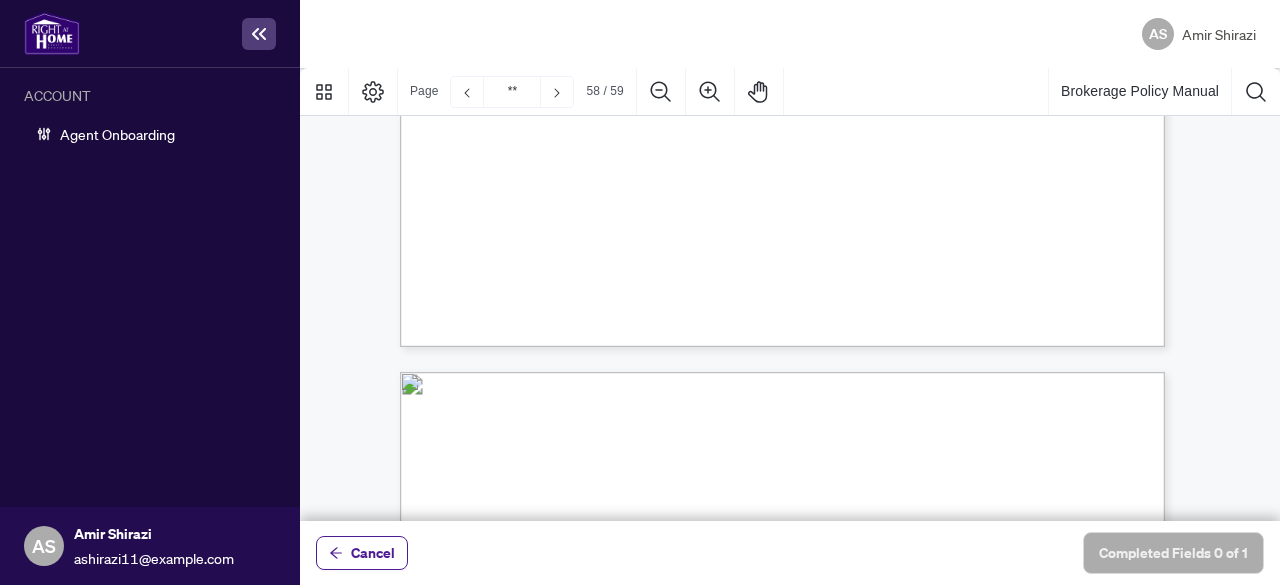 type on "**" 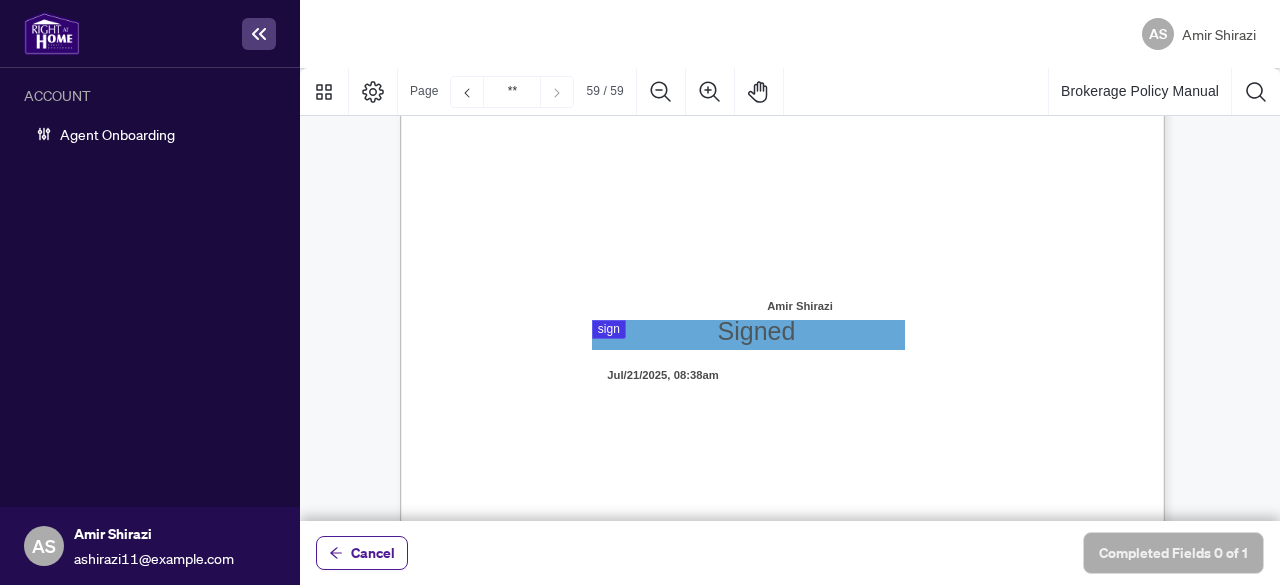 scroll, scrollTop: 59294, scrollLeft: 0, axis: vertical 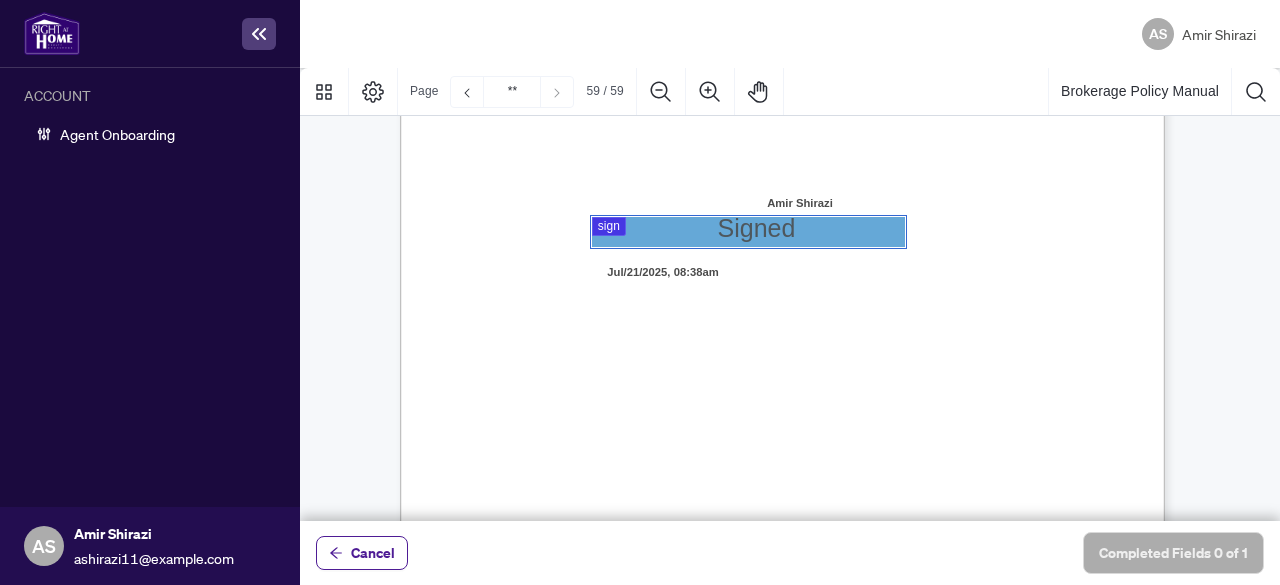 click at bounding box center [790, 294] 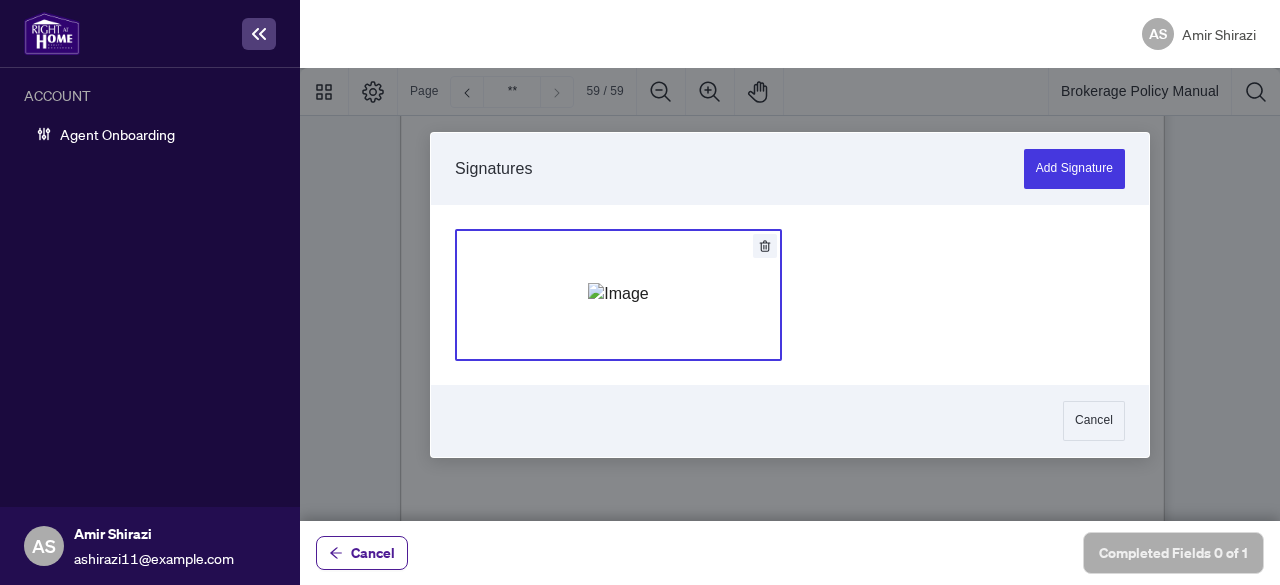 click at bounding box center (618, 294) 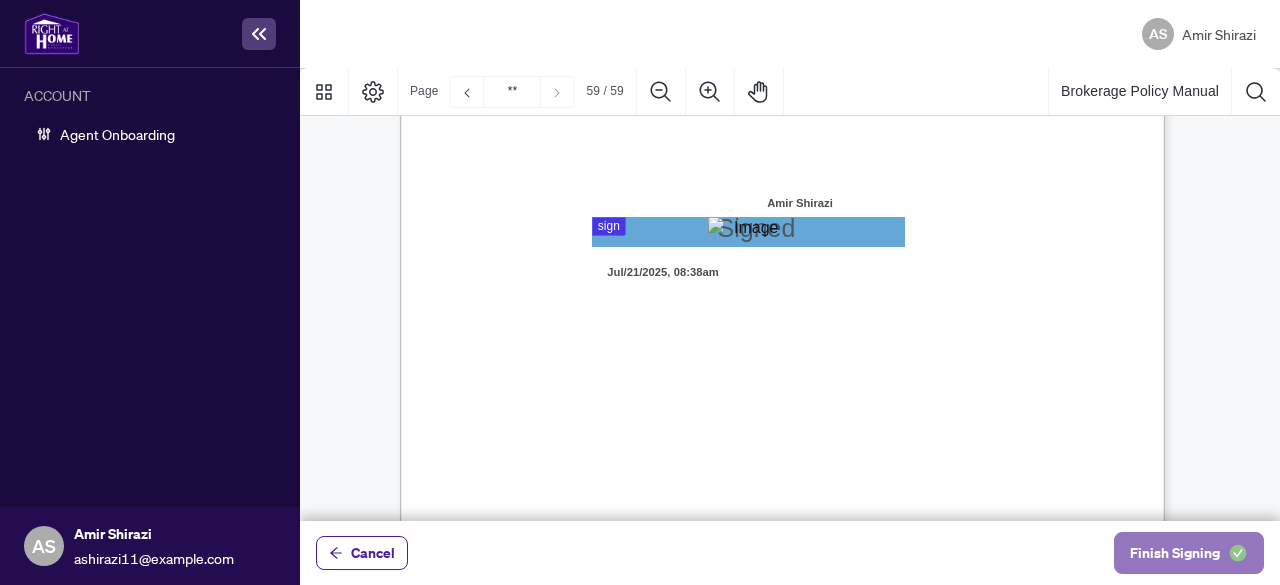 click on "Finish Signing" at bounding box center [1175, 553] 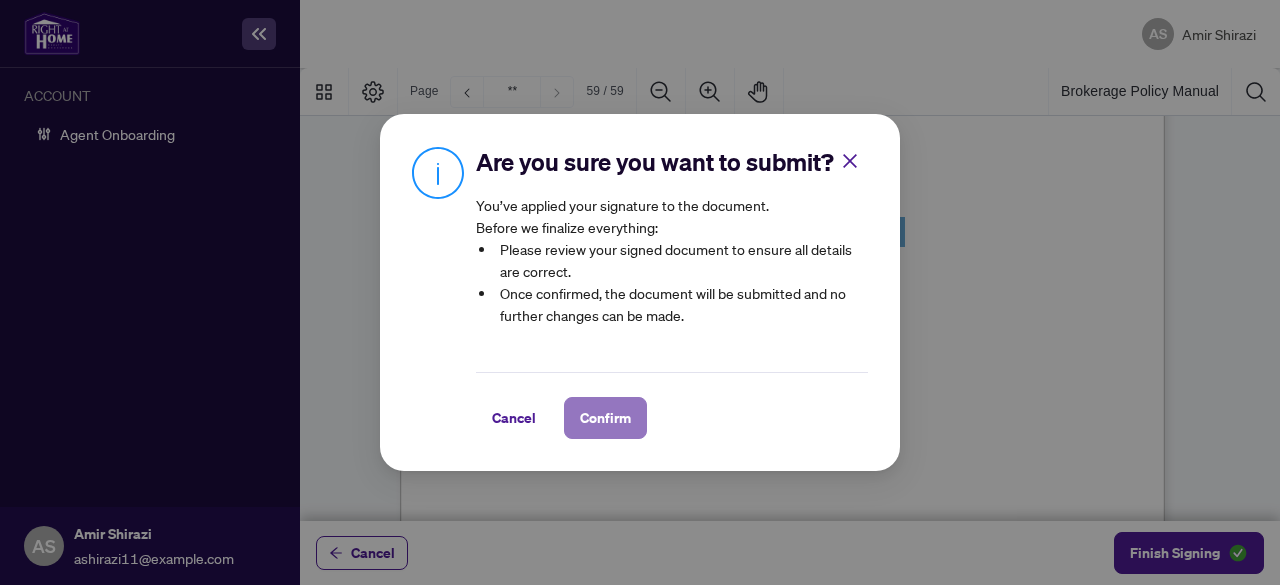 click on "Confirm" at bounding box center [605, 418] 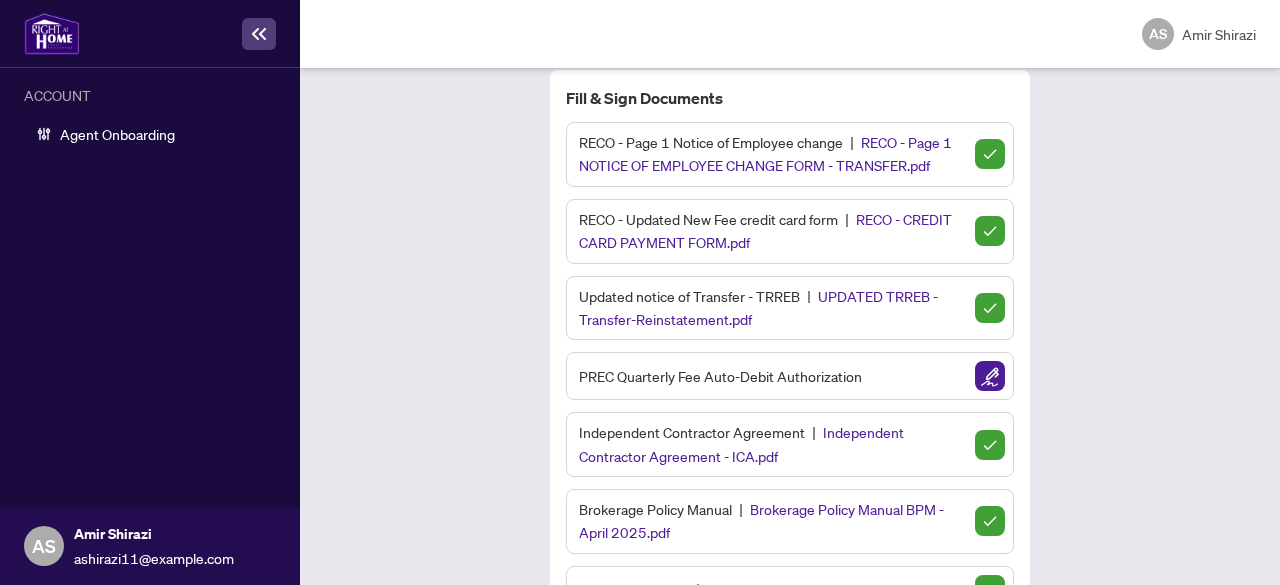 scroll, scrollTop: 81, scrollLeft: 0, axis: vertical 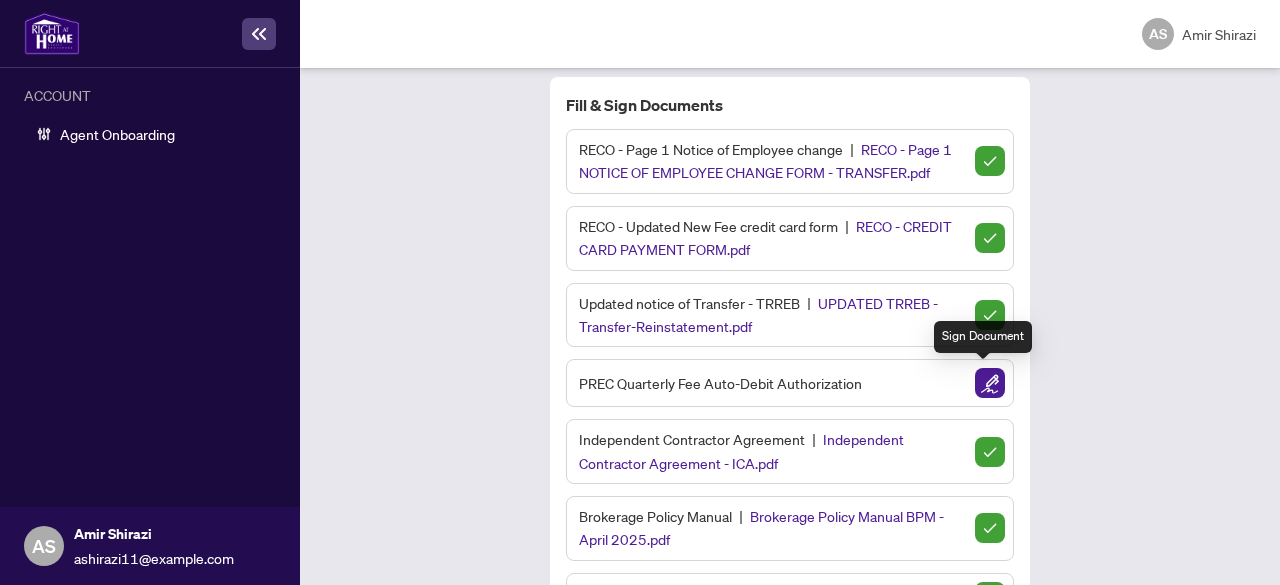 click at bounding box center [990, 383] 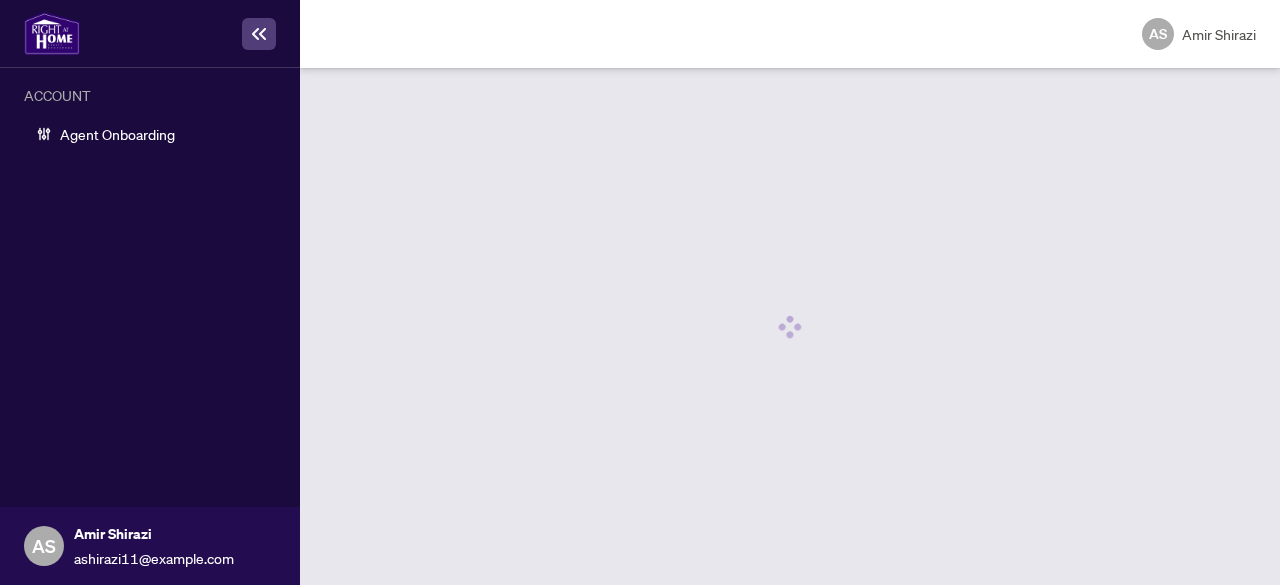 scroll, scrollTop: 0, scrollLeft: 0, axis: both 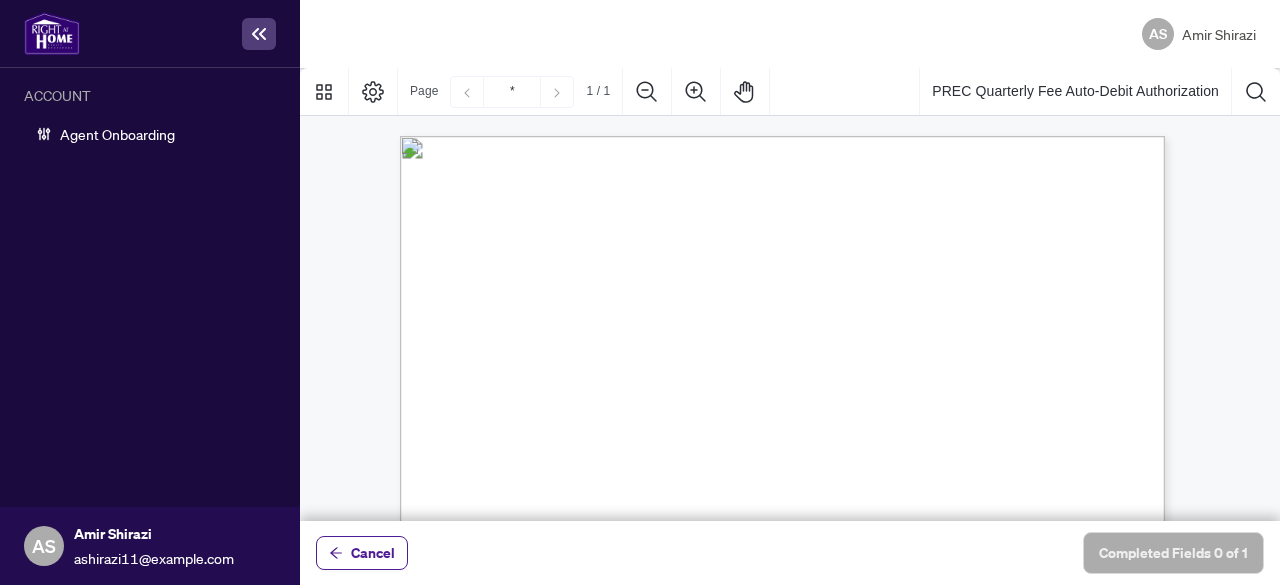 click on "Right at Home Realty, Brokerage
PREC Quarterly Fees Billing Authorization
Quarterly fees will be charged on the first business day of each quarter (January, April, July and
October). If at any time you are leaving the Brokerage, you must complete the resignation process
set out in your Independent Contractor Agreement at least 3 business days prior to the billing date.
Failure to follow this procedure will result in the fees being charged to your account.
A statement of account will be sent to your email on file from billings@example.com a
minimum of 10 days prior to the billing date.
For pre-authorized debit, where there are insufficient funds resulting in a failed payment, the
Brokerage will process the fees from the credit card provided. Right at Home Realty is not
responsible for any NSF charges incurred and late payments are subject to a $75+HST late fee, or
as otherwise described in the Brokerage Policy Manual.
Payment Set Up:
☐  Pre-Authorized Debit  ☐  Credit Card" at bounding box center [878, 755] 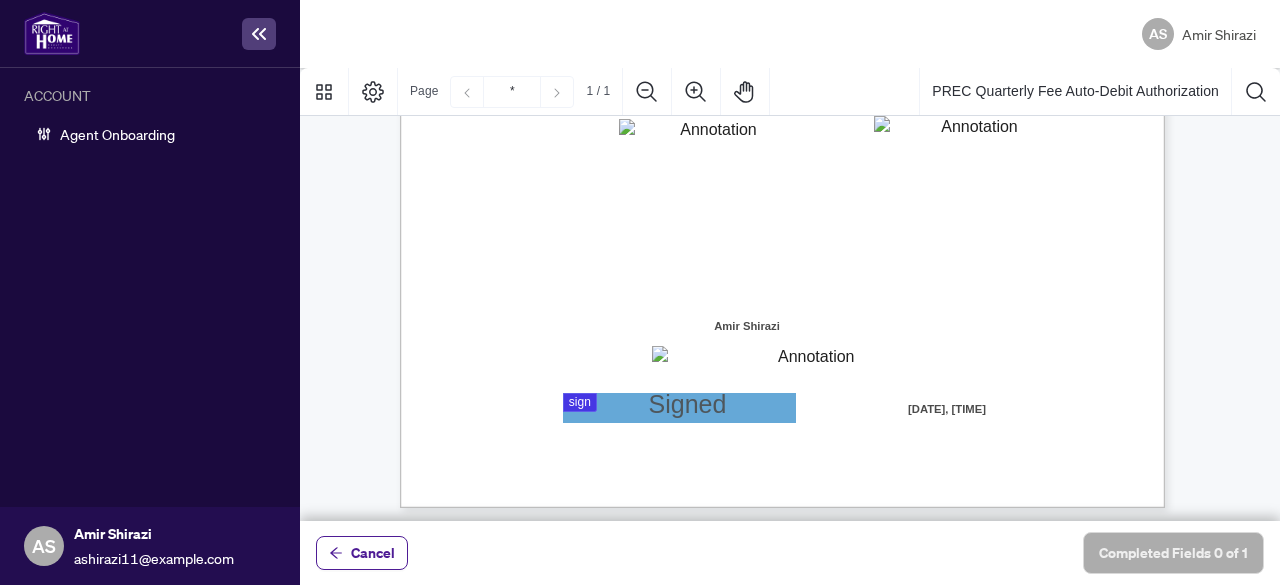 scroll, scrollTop: 624, scrollLeft: 0, axis: vertical 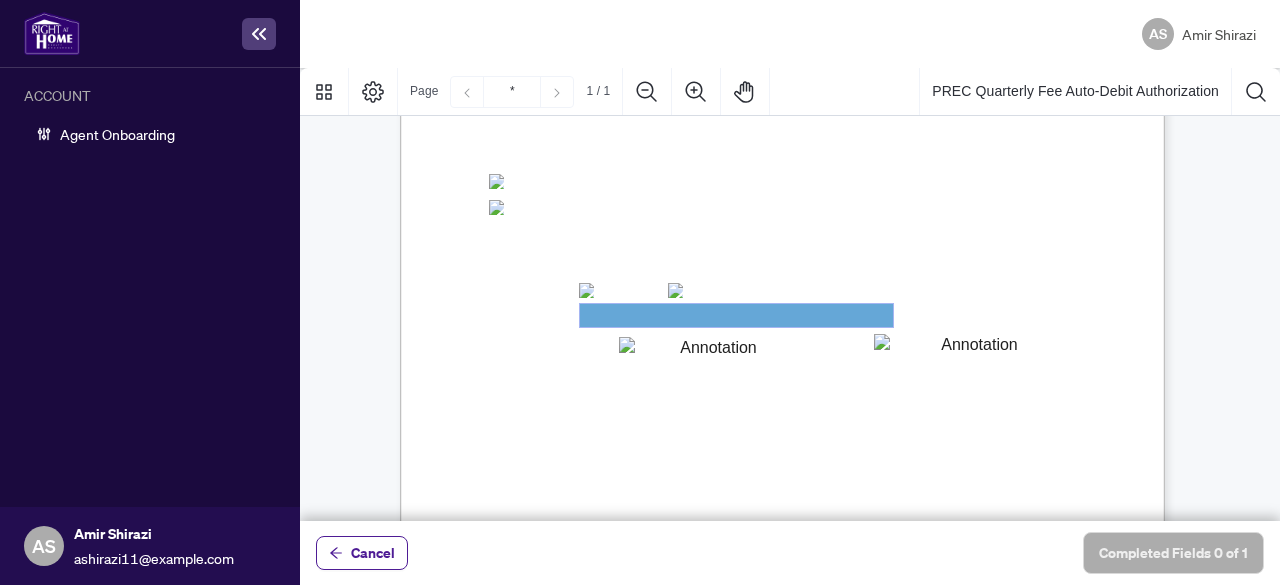click at bounding box center (736, 315) 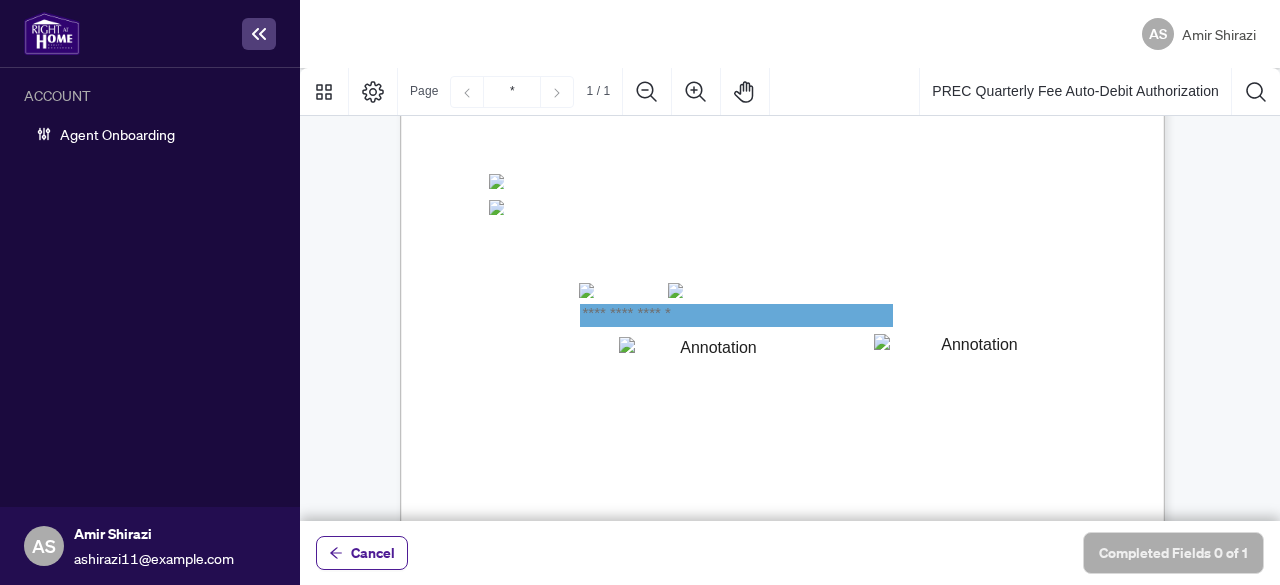 type on "**********" 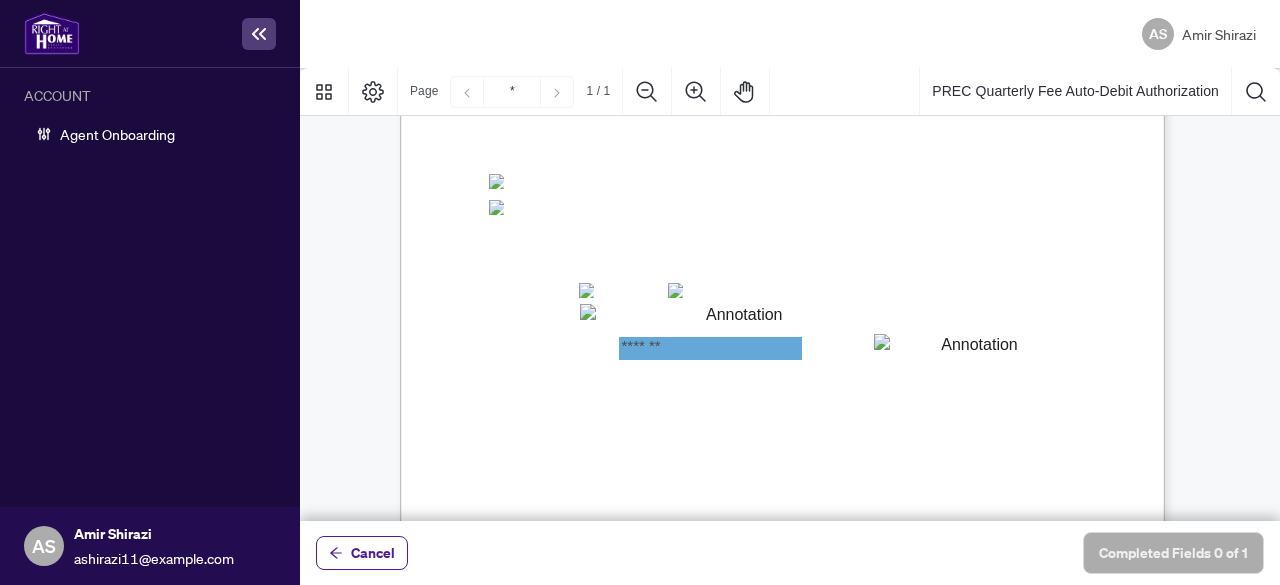 type on "*******" 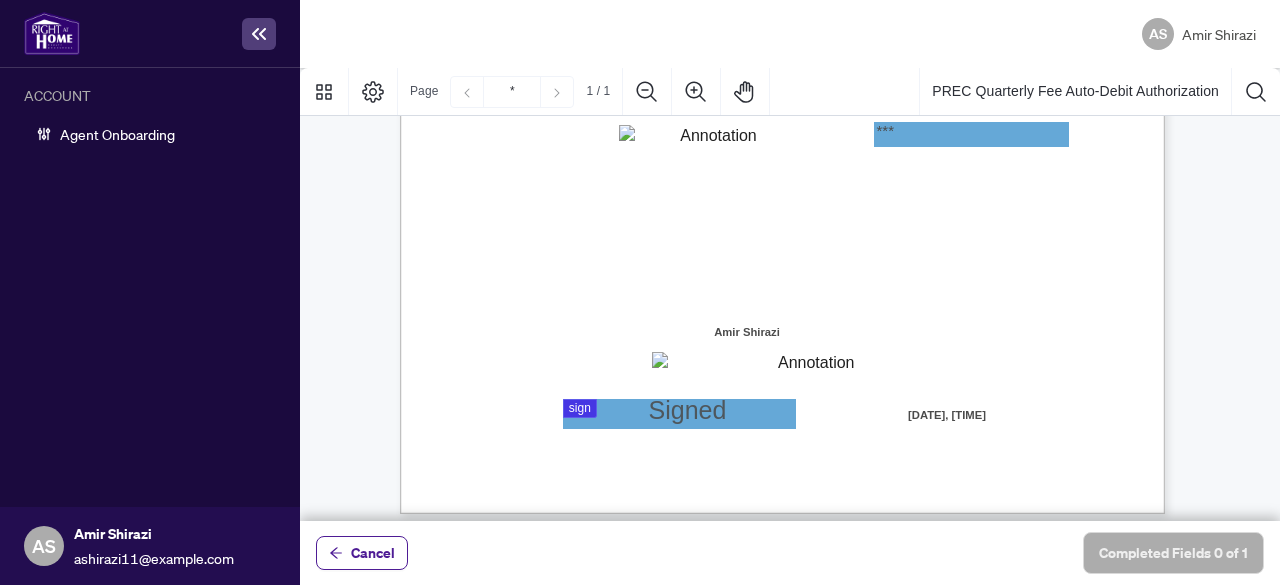 scroll, scrollTop: 624, scrollLeft: 0, axis: vertical 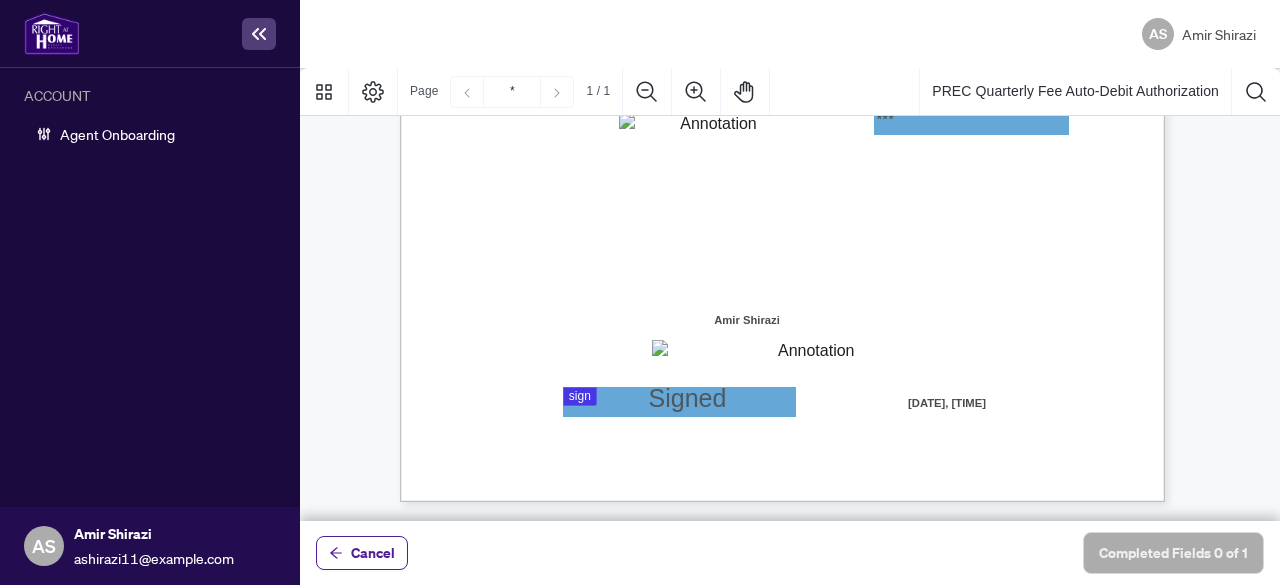 type on "***" 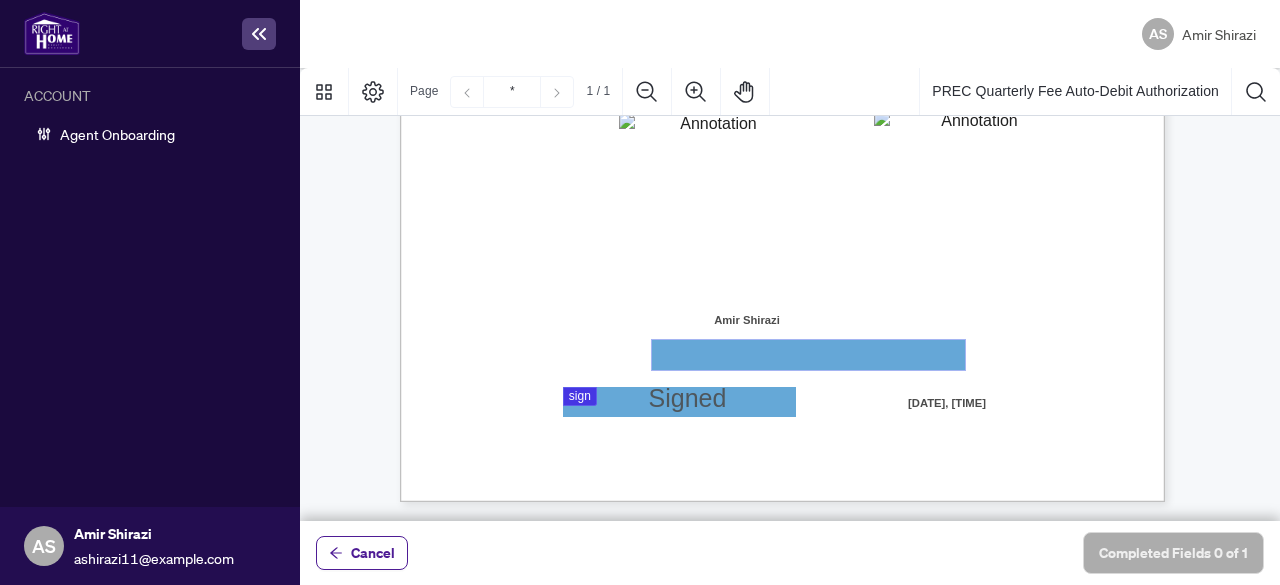 click at bounding box center (808, 355) 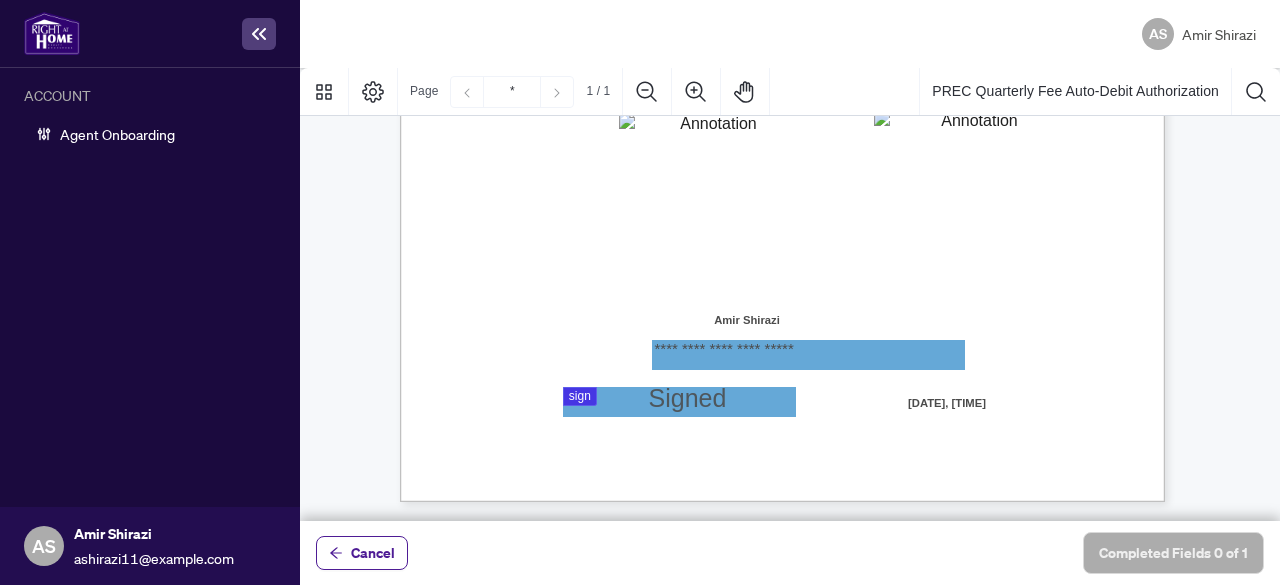 type on "**********" 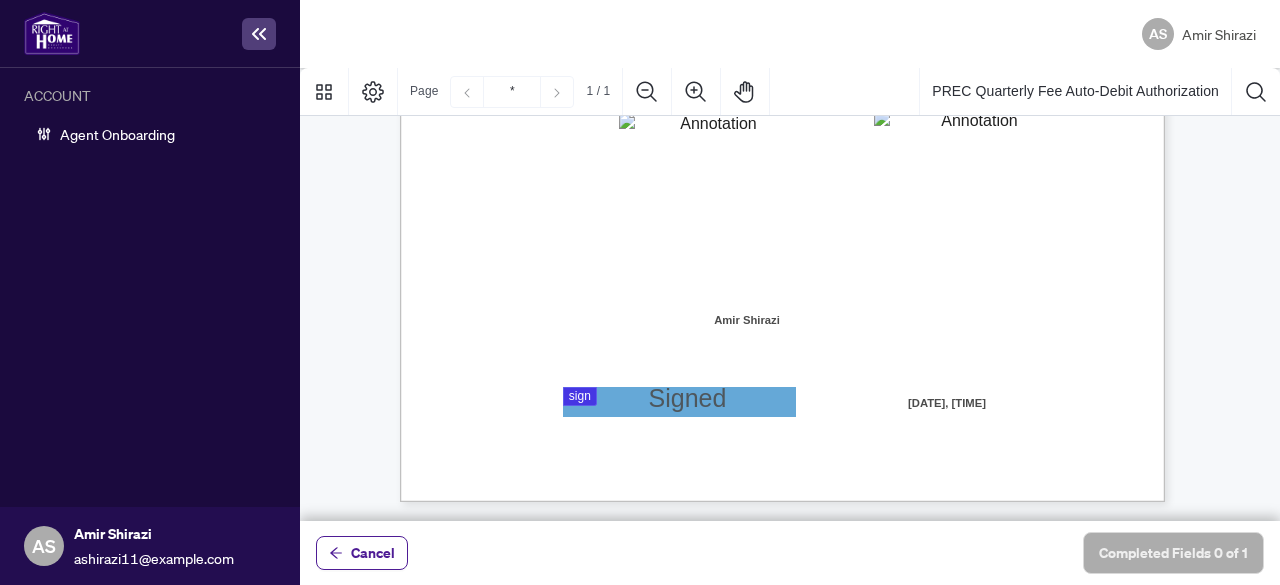 click at bounding box center (790, 294) 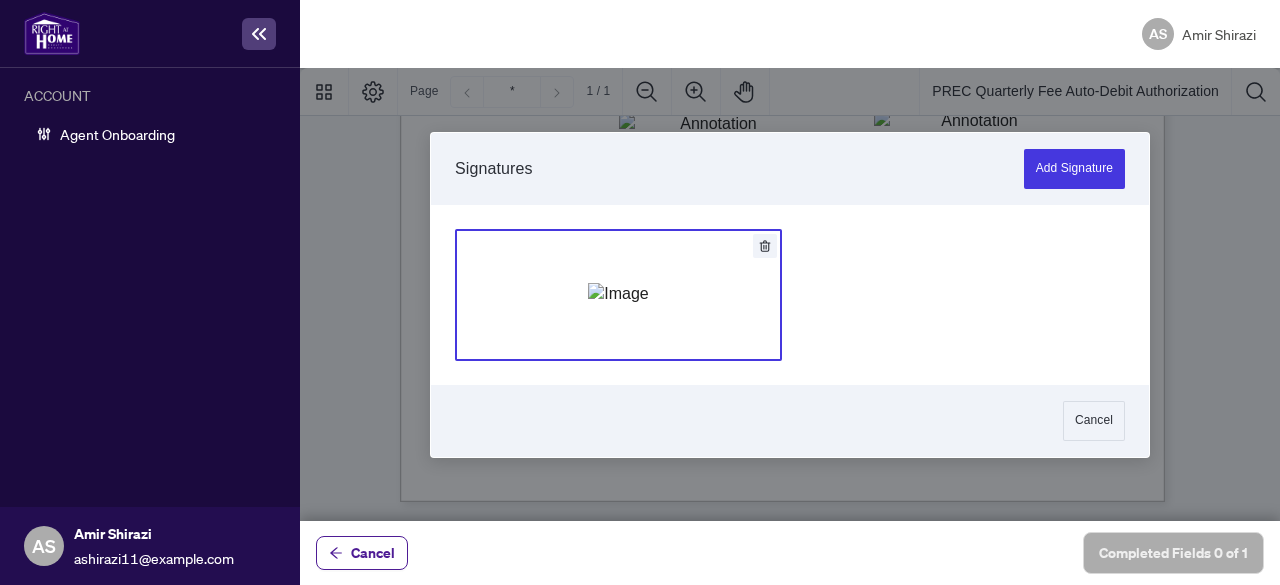 click at bounding box center (618, 294) 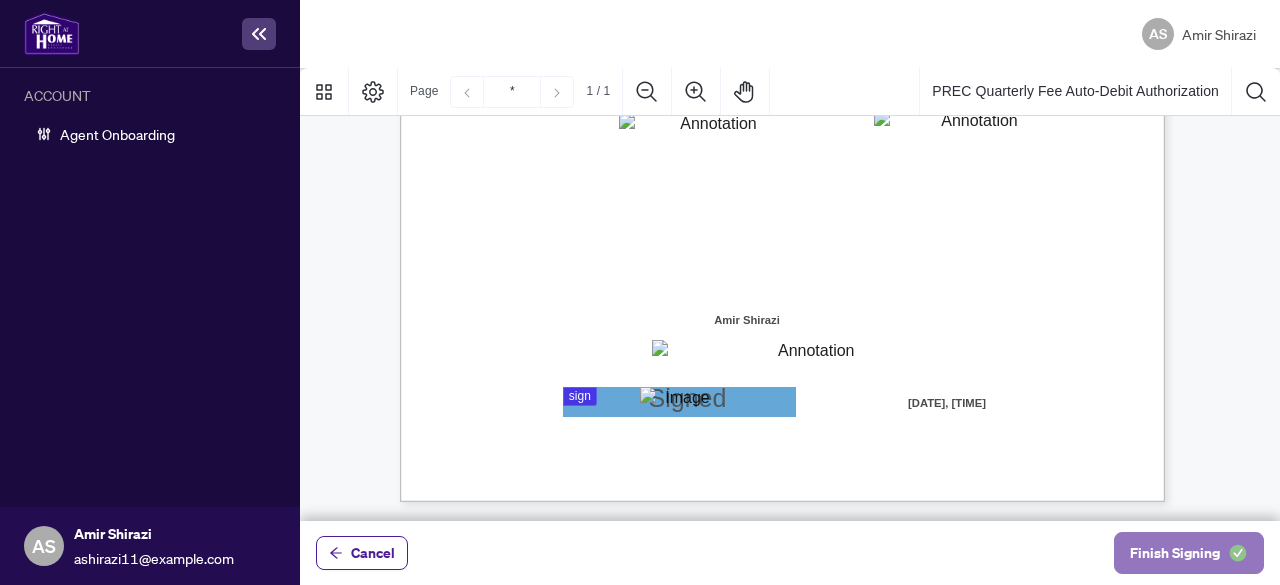 click on "Finish Signing" at bounding box center [1175, 553] 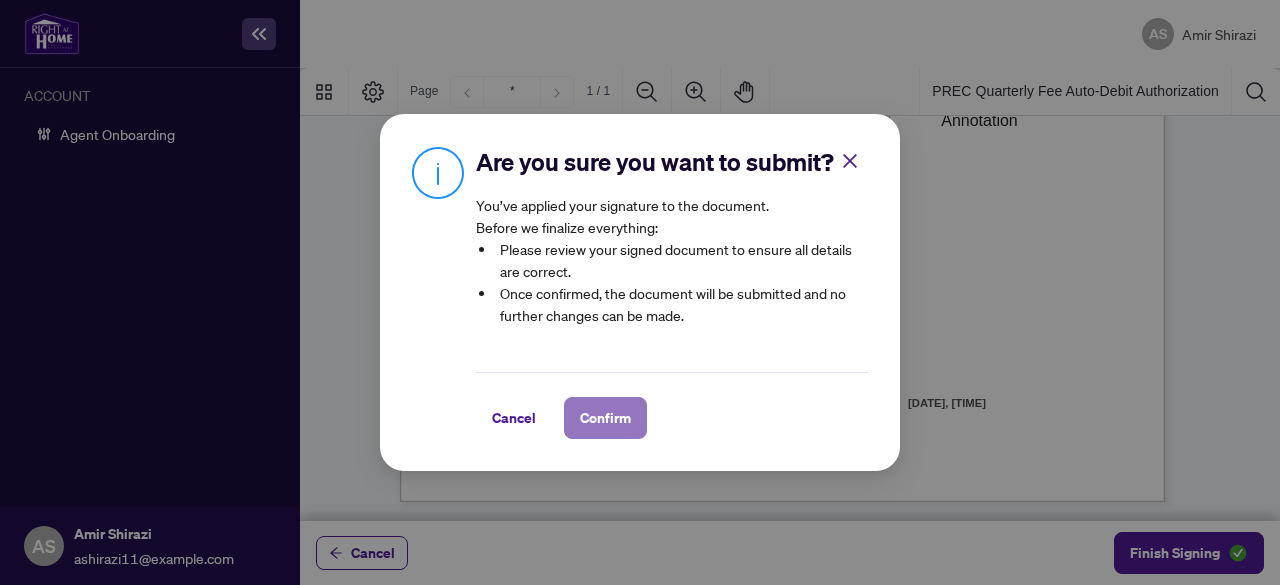 click on "Confirm" at bounding box center (605, 418) 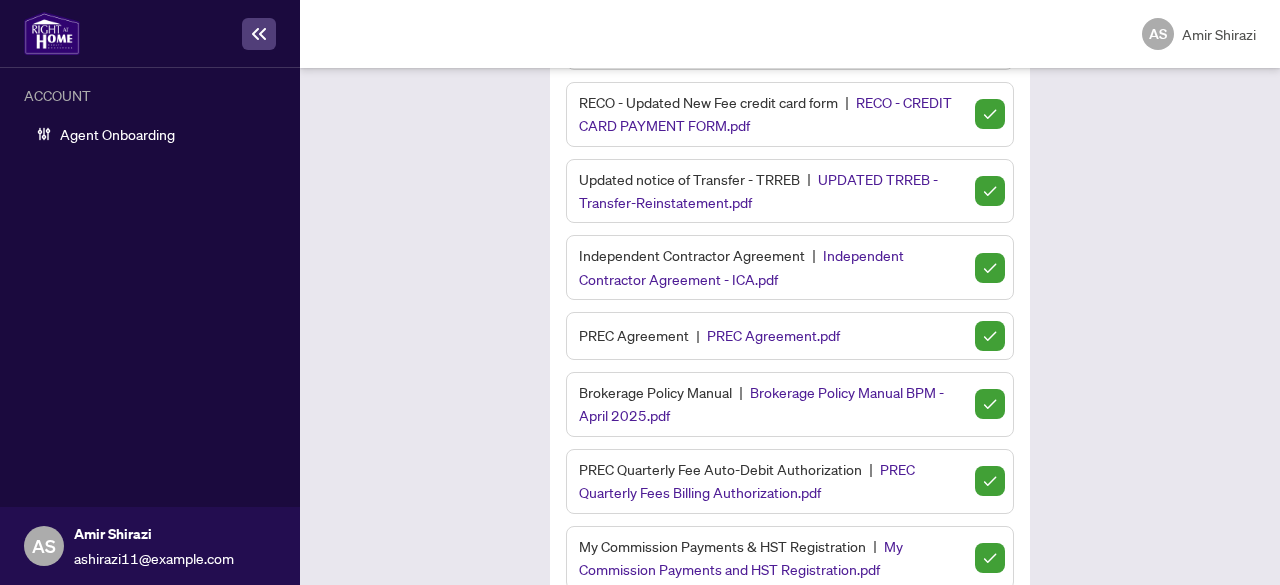 scroll, scrollTop: 298, scrollLeft: 0, axis: vertical 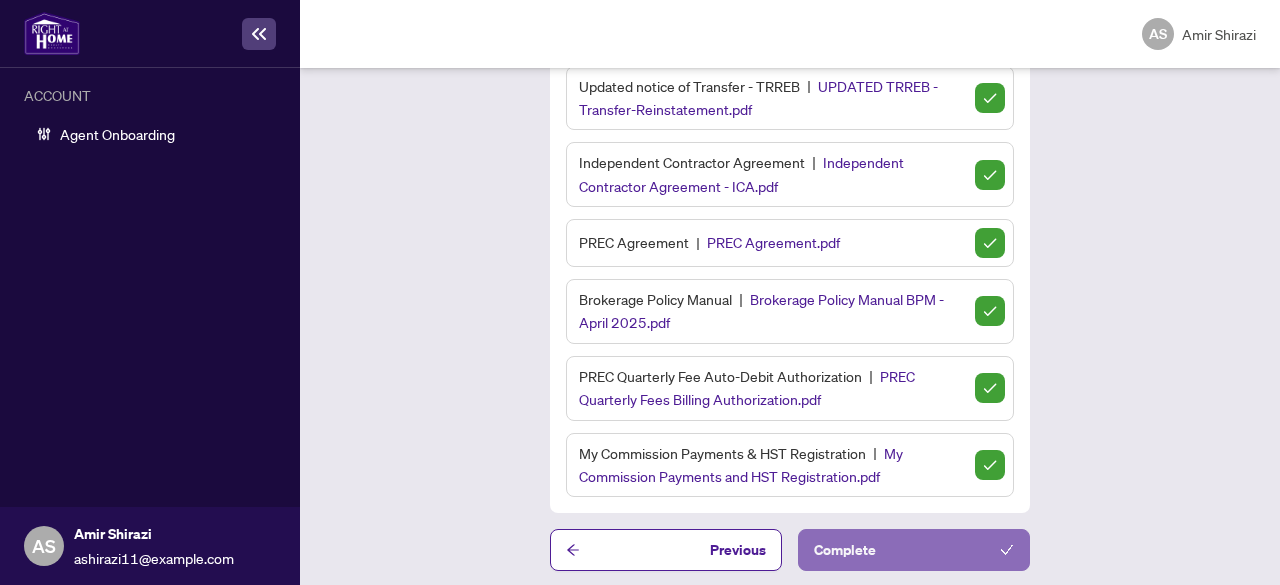 click on "Complete" at bounding box center (914, 550) 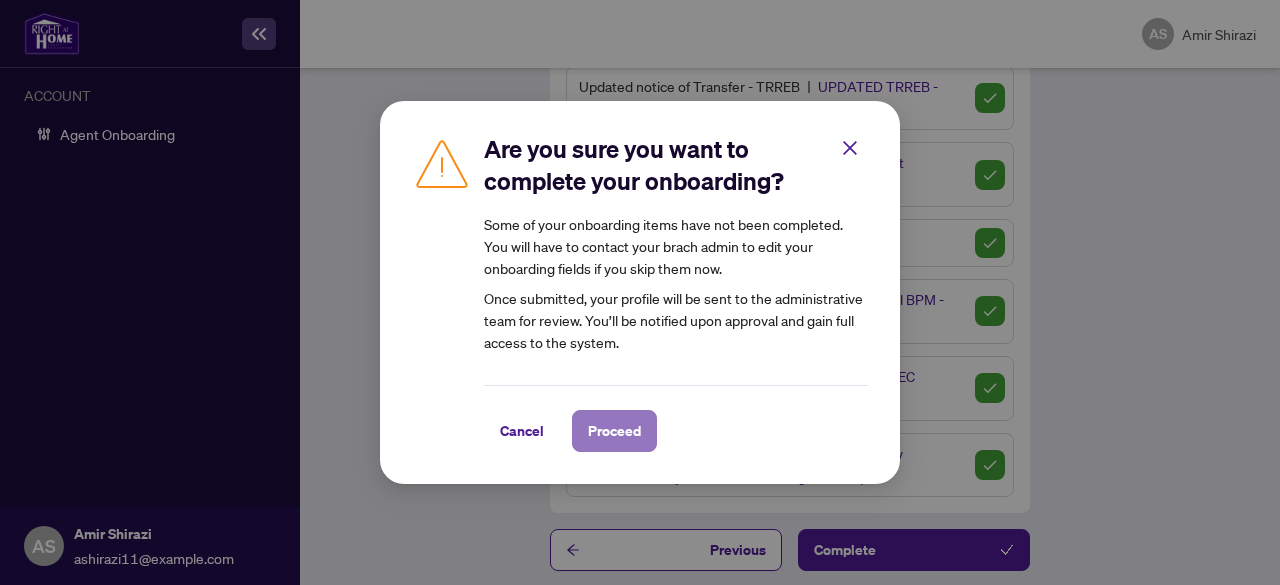 click on "Proceed" at bounding box center [614, 431] 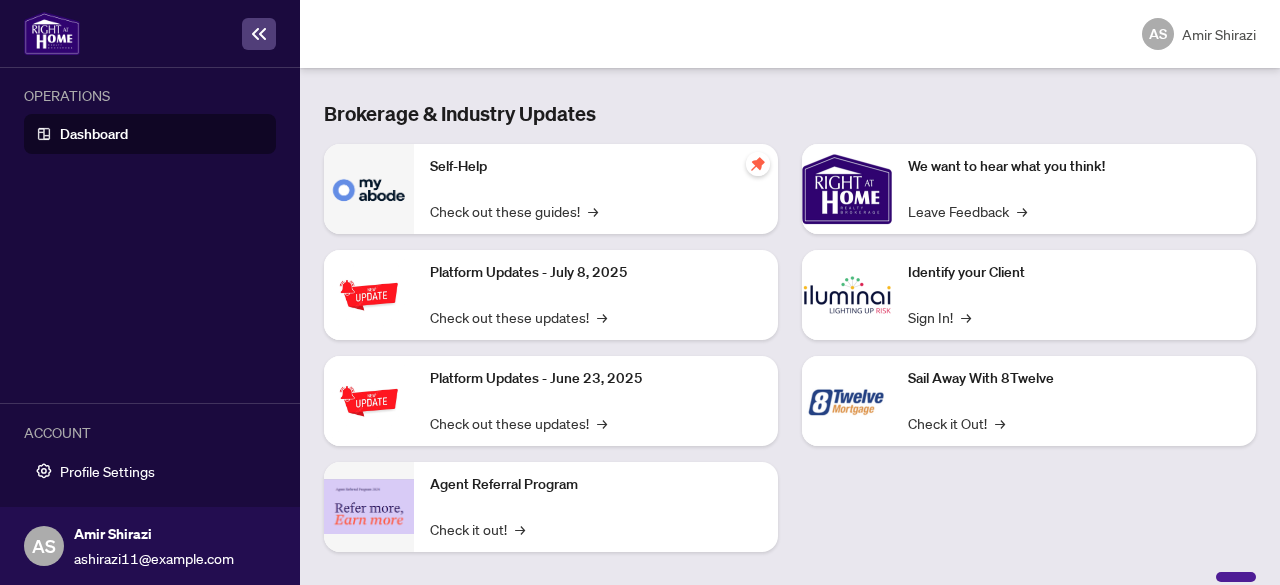 scroll, scrollTop: 358, scrollLeft: 0, axis: vertical 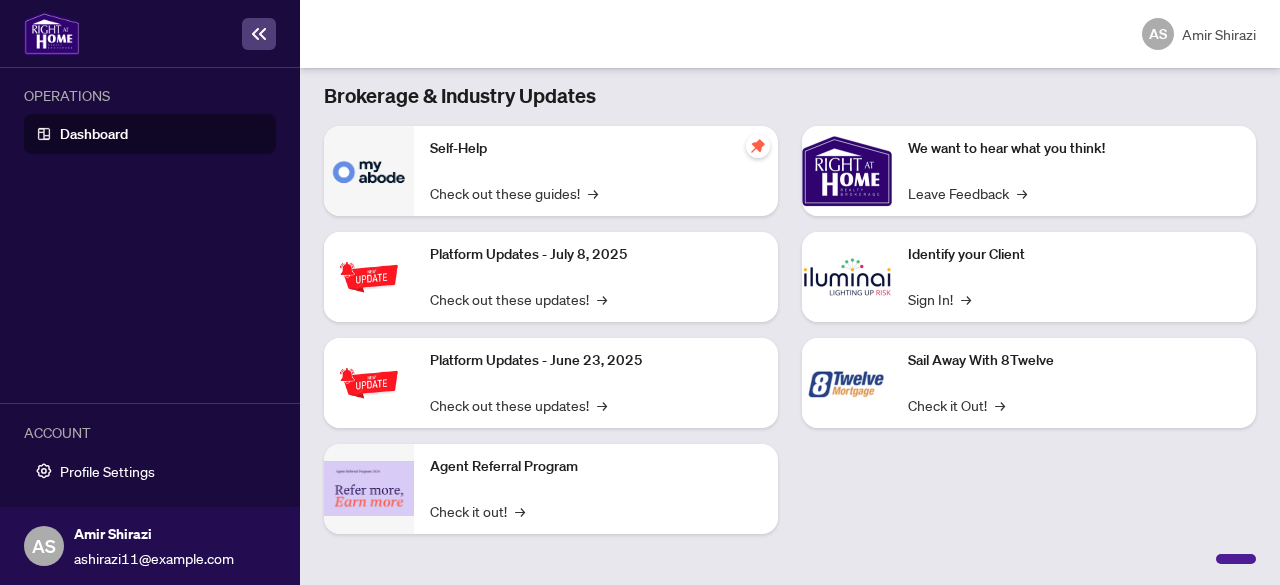 click on "Self-Help Check out these guides! →" at bounding box center (596, 171) 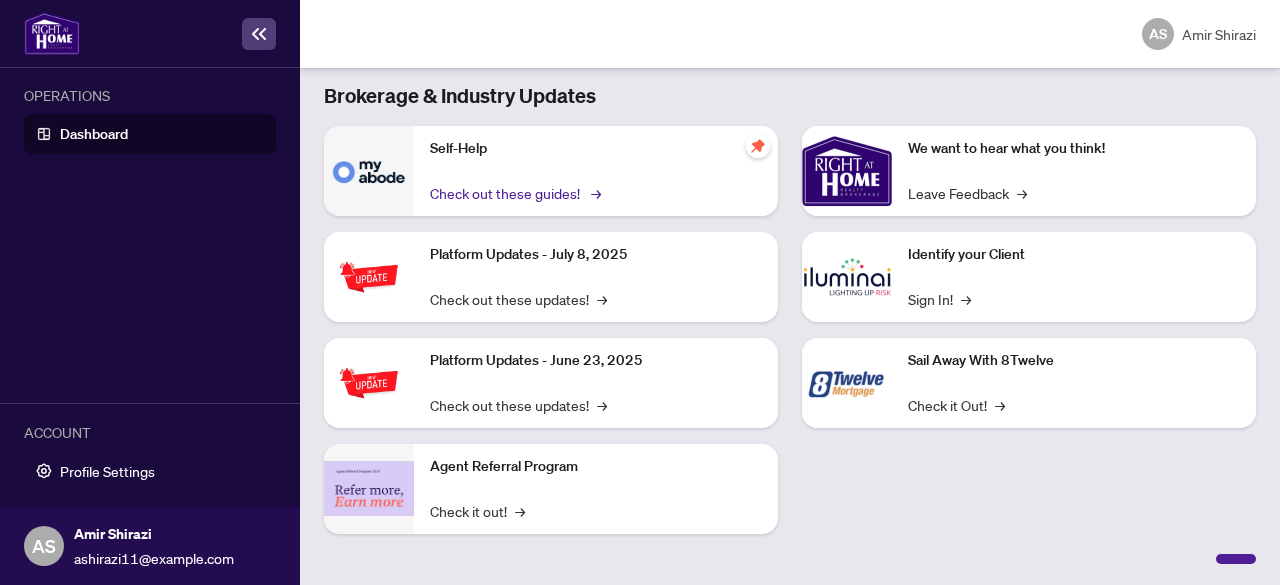 click on "Check out these guides! →" at bounding box center (514, 193) 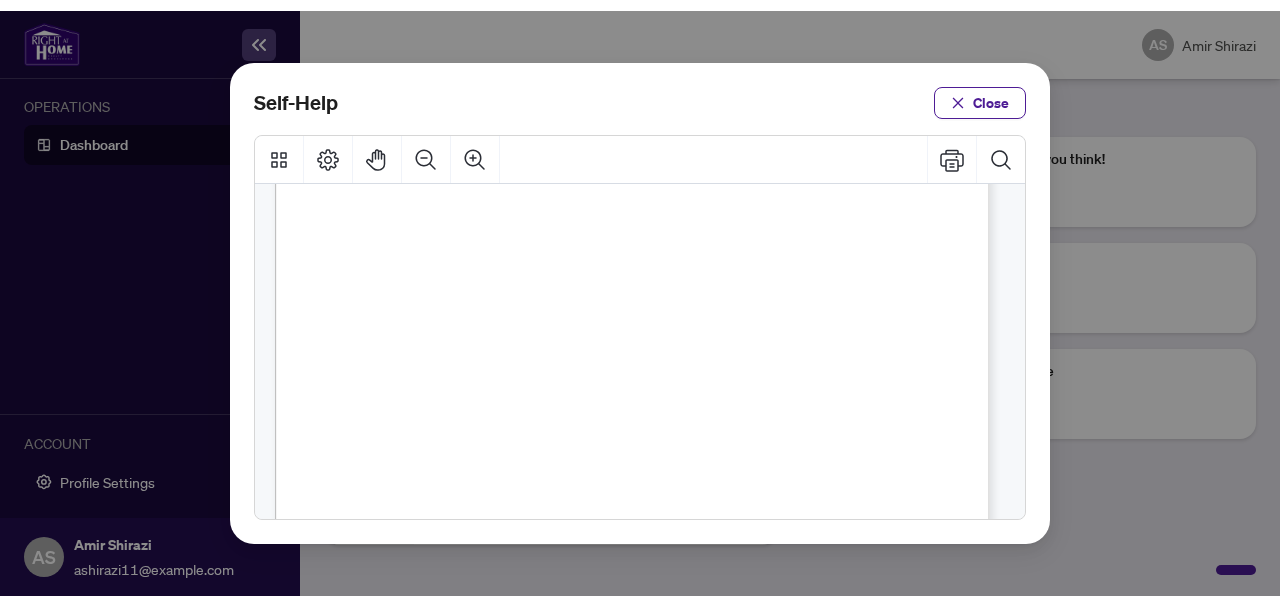 scroll, scrollTop: 477, scrollLeft: 0, axis: vertical 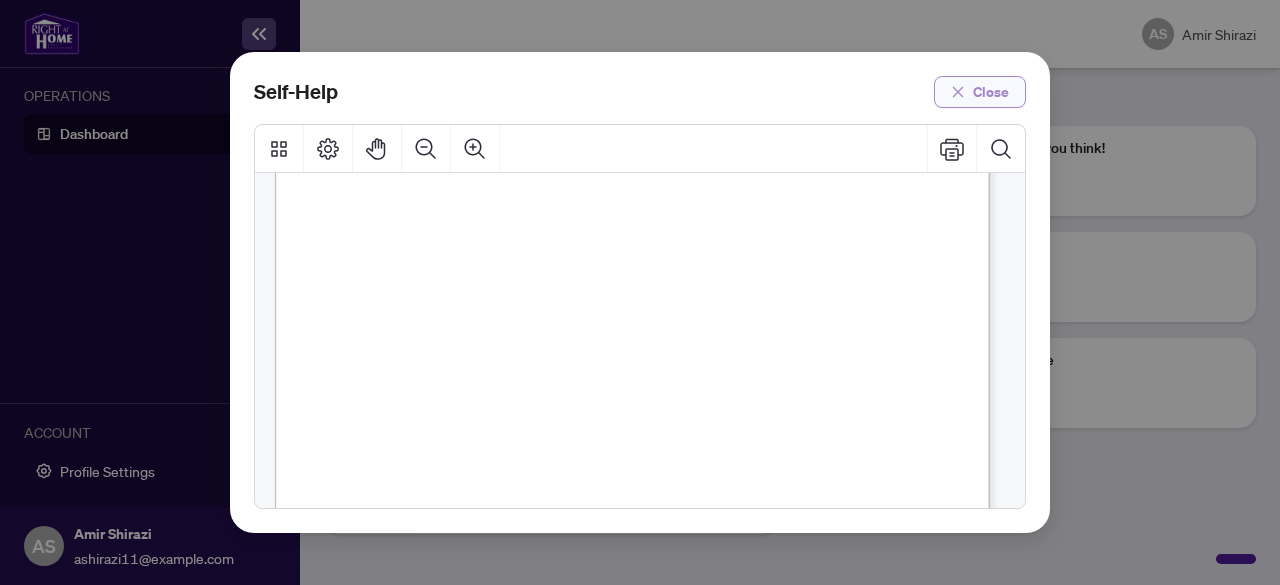 click on "Close" at bounding box center (991, 92) 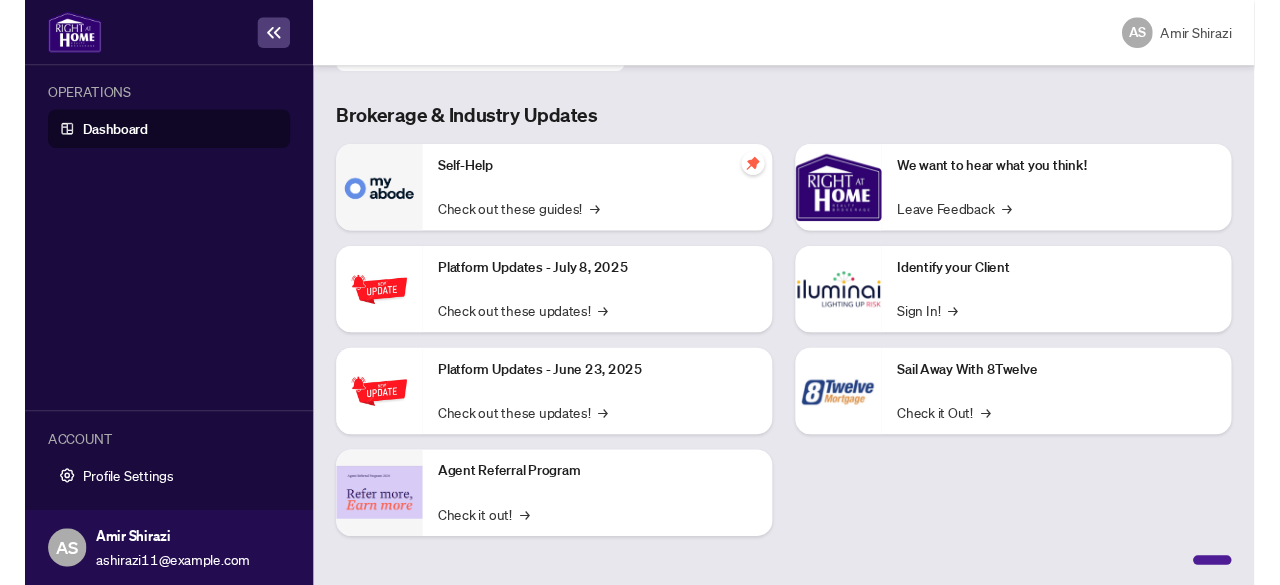 scroll, scrollTop: 358, scrollLeft: 0, axis: vertical 